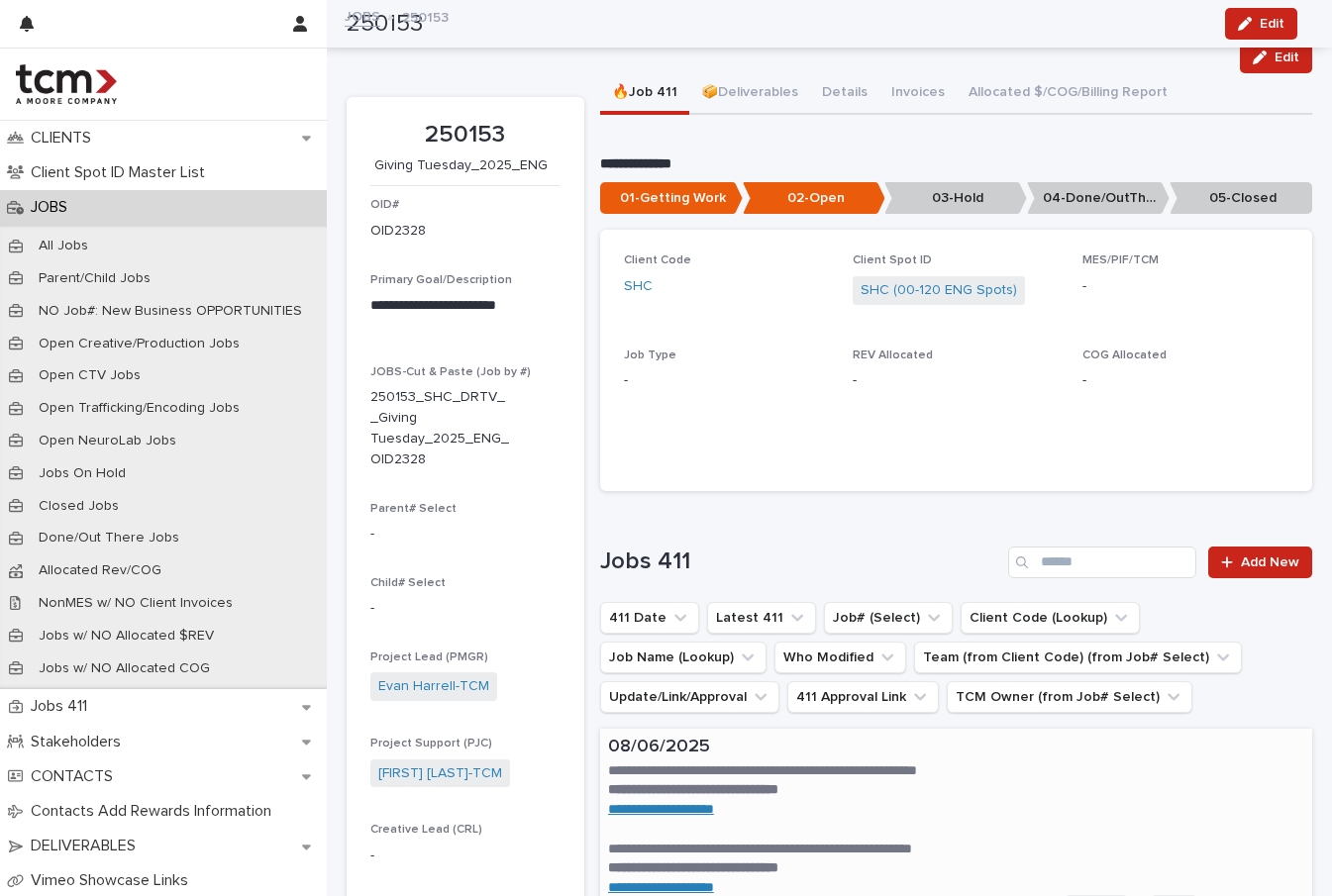 scroll, scrollTop: 0, scrollLeft: 0, axis: both 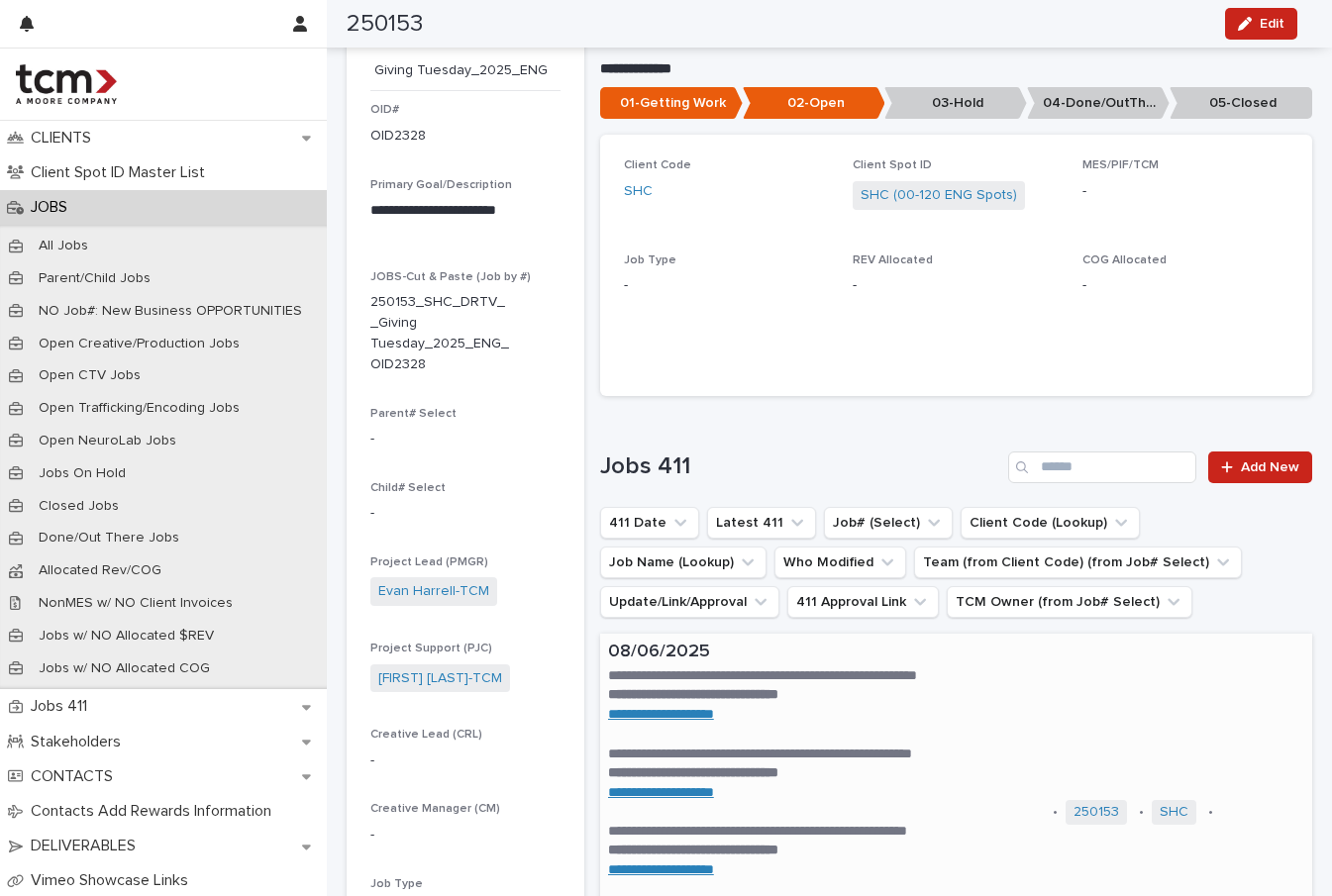 click on "**********" at bounding box center (826, 675) 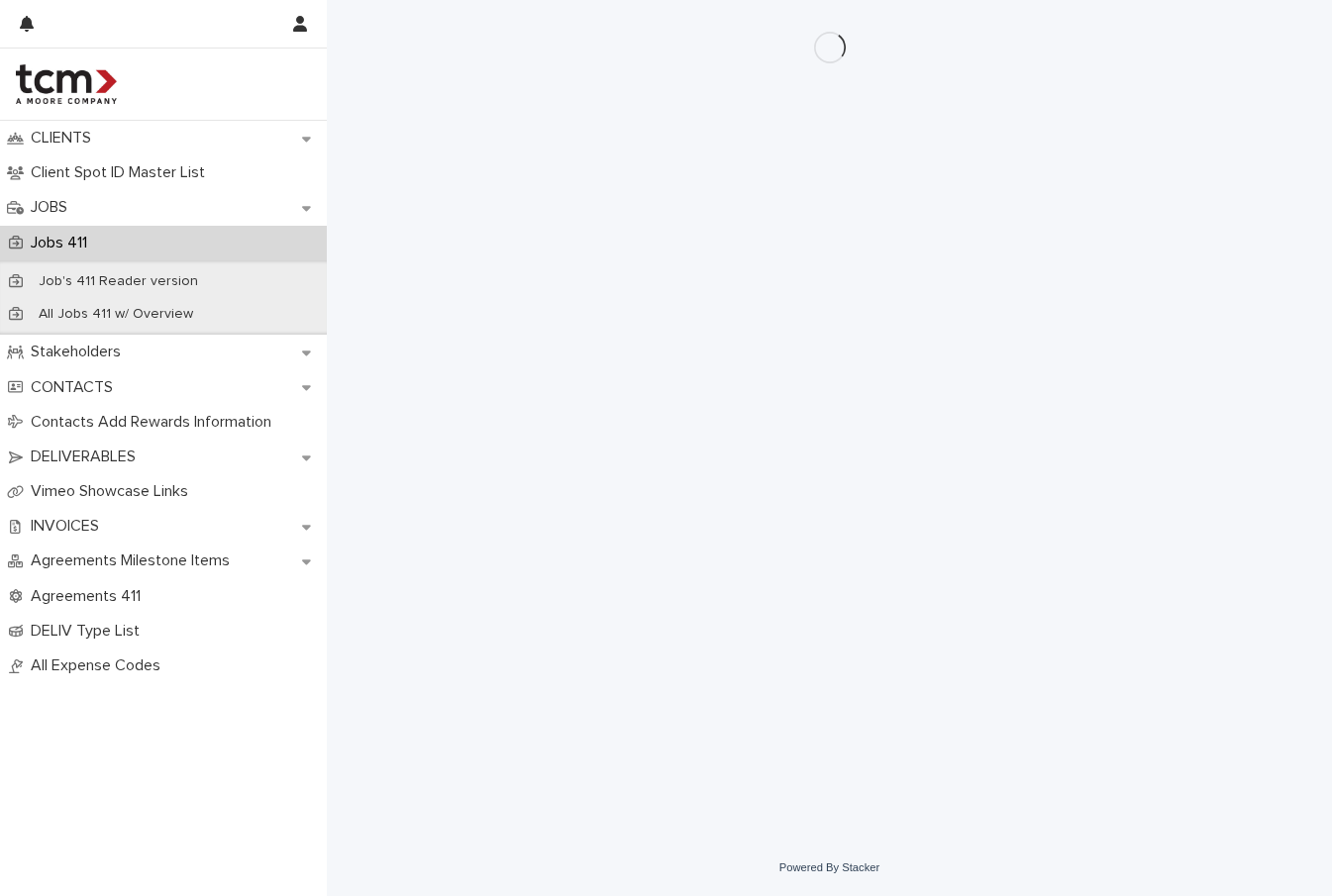 scroll, scrollTop: 0, scrollLeft: 0, axis: both 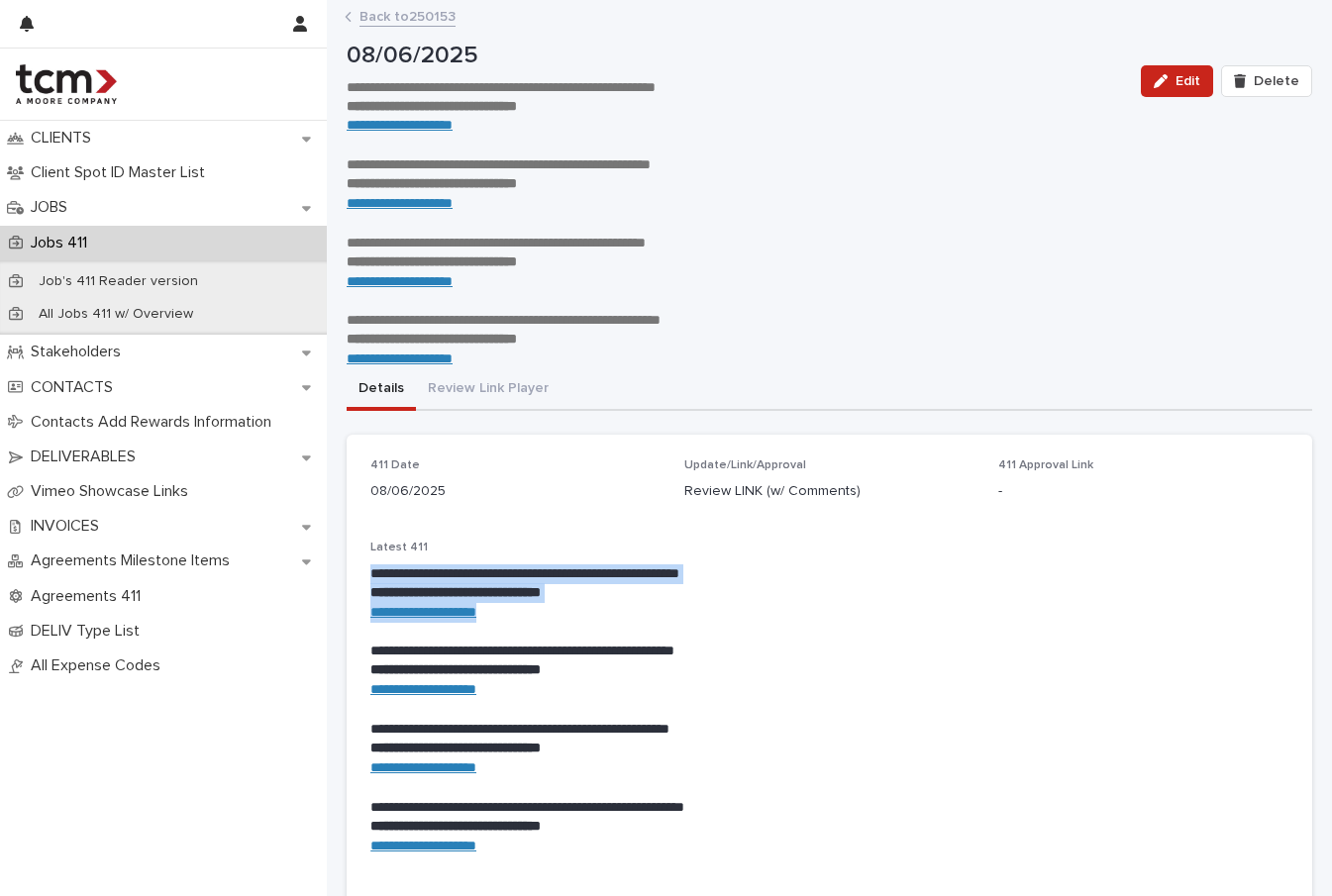 drag, startPoint x: 556, startPoint y: 599, endPoint x: 366, endPoint y: 556, distance: 194.80503 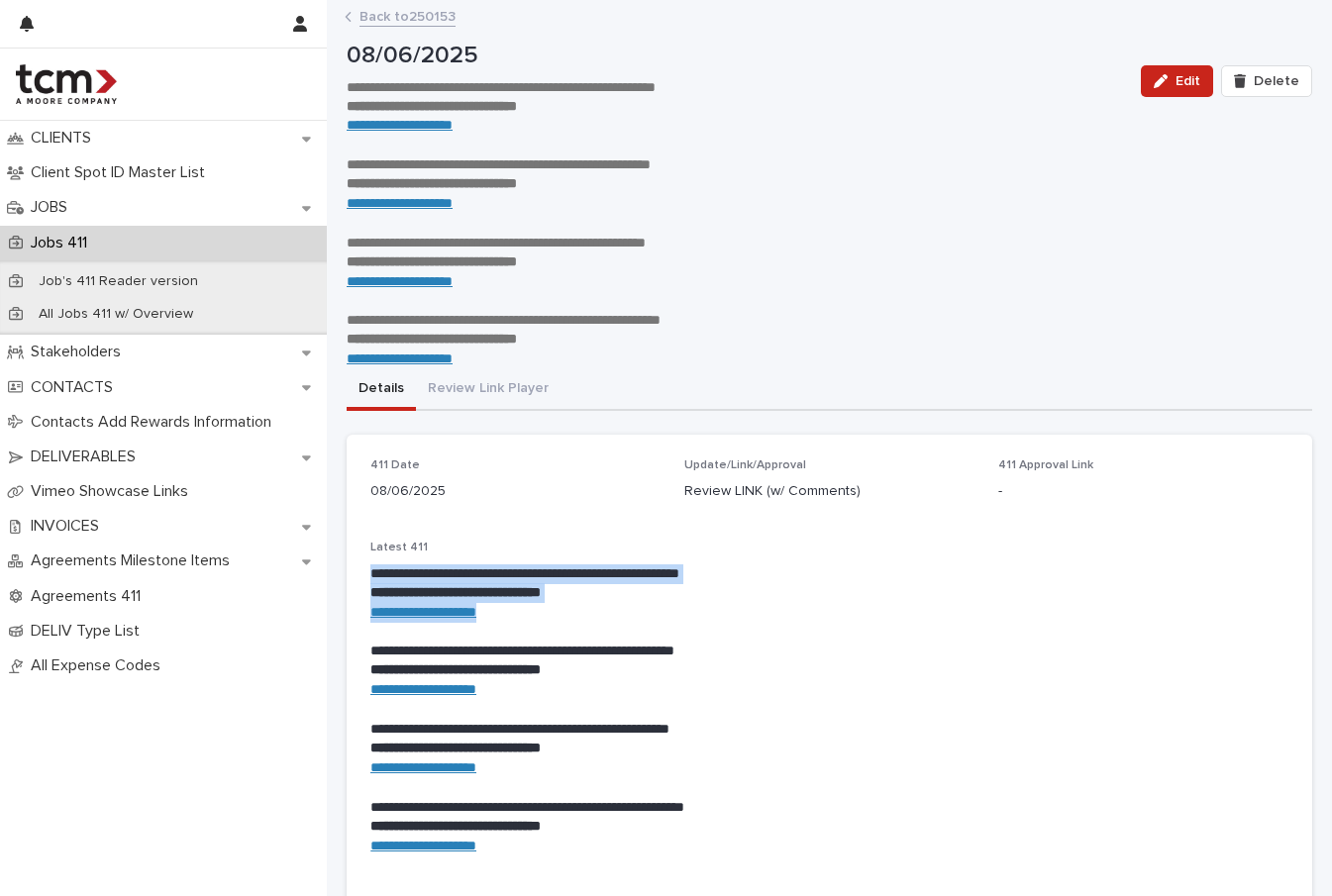 click on "Back to  250153" at bounding box center [407, 15] 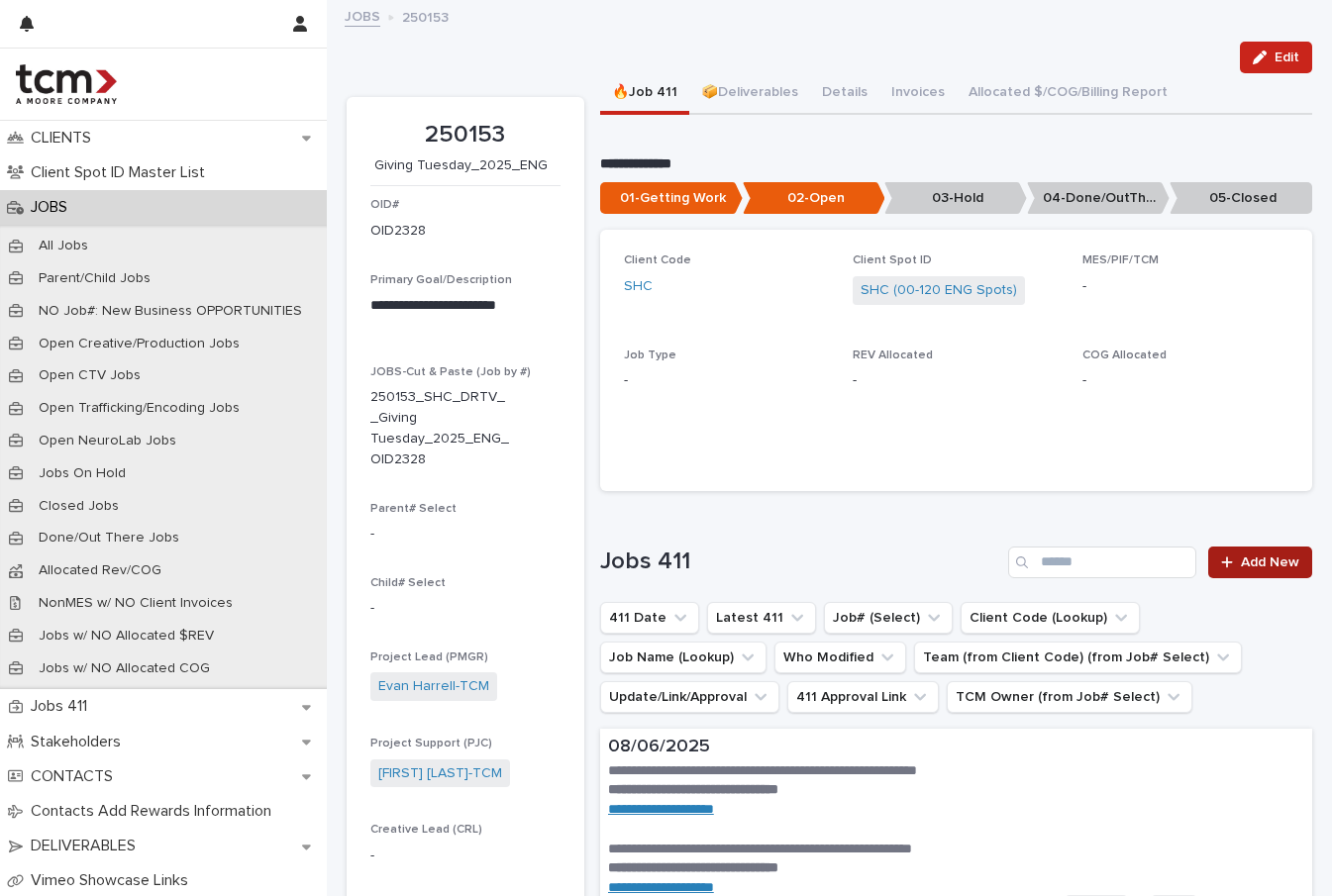 click on "Add New" at bounding box center [1270, 562] 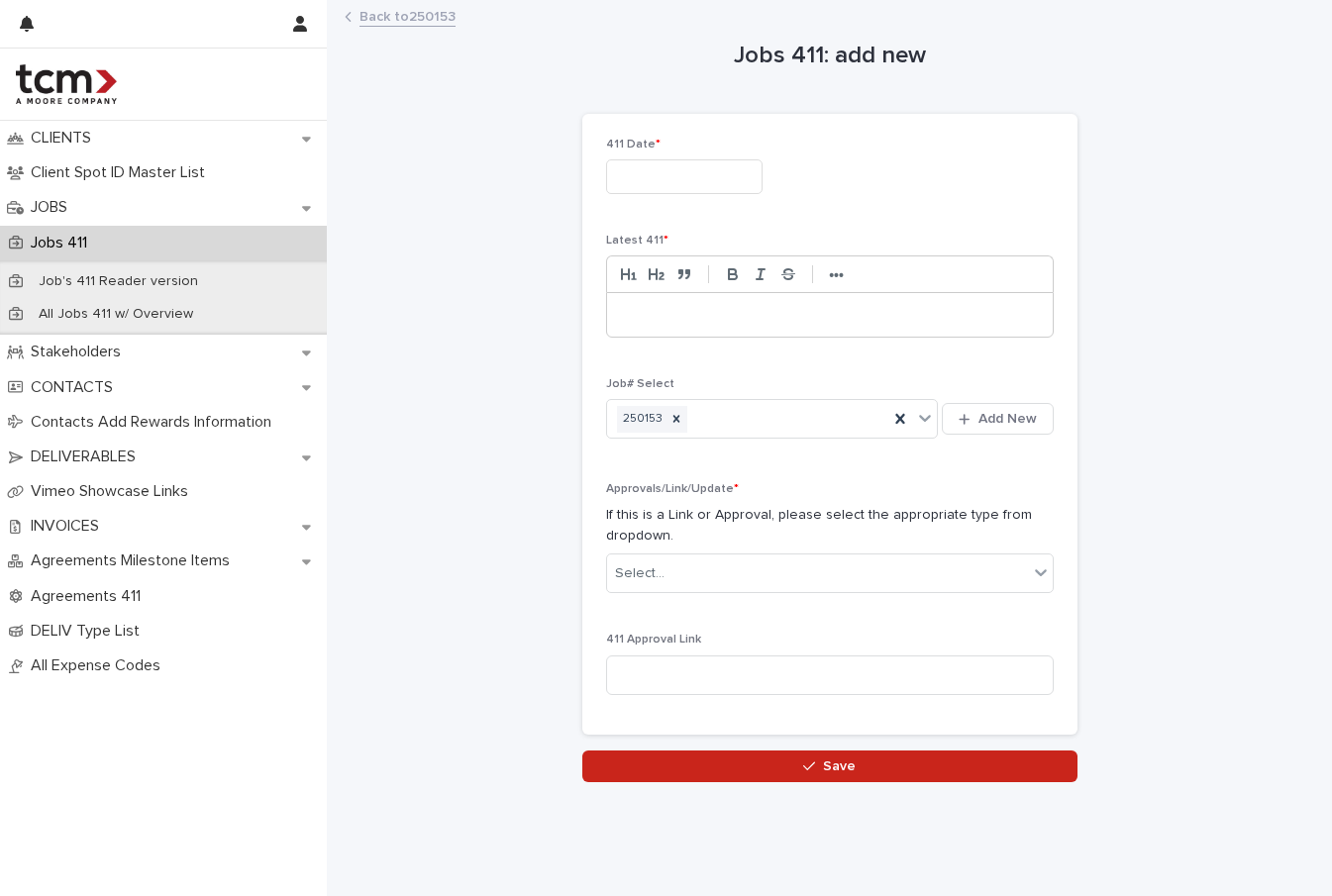 click at bounding box center (684, 176) 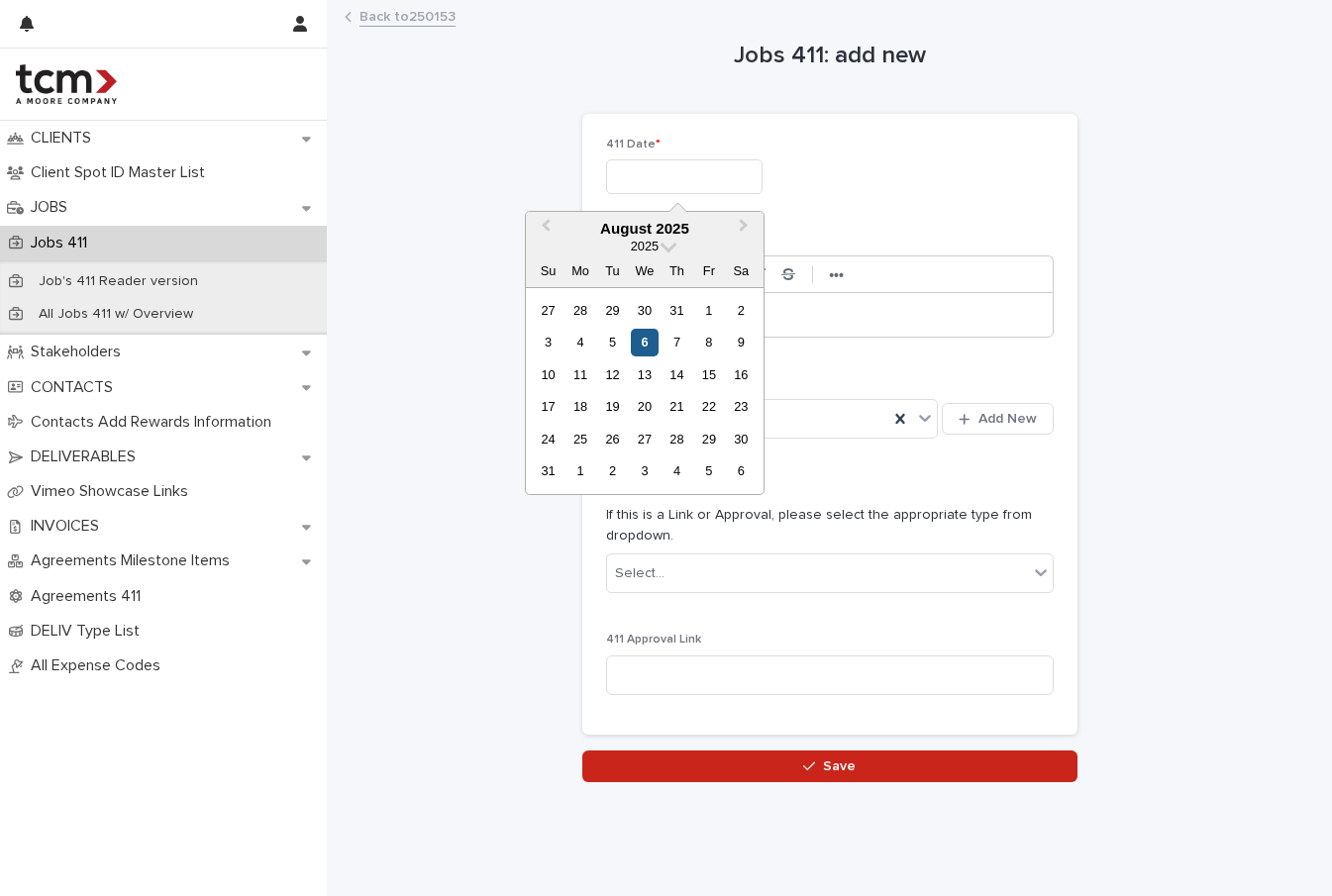 click on "6" at bounding box center [644, 342] 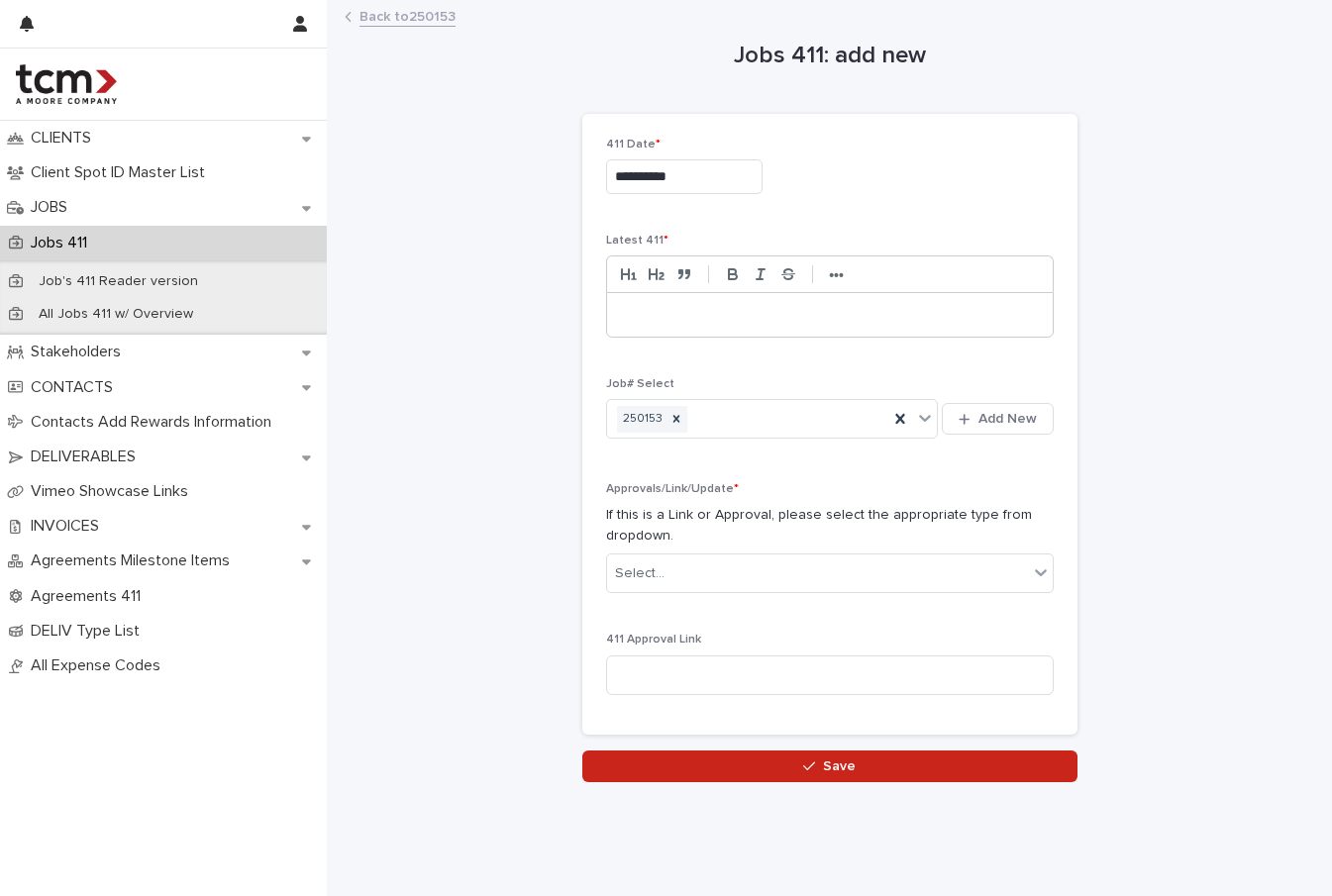 click at bounding box center [830, 315] 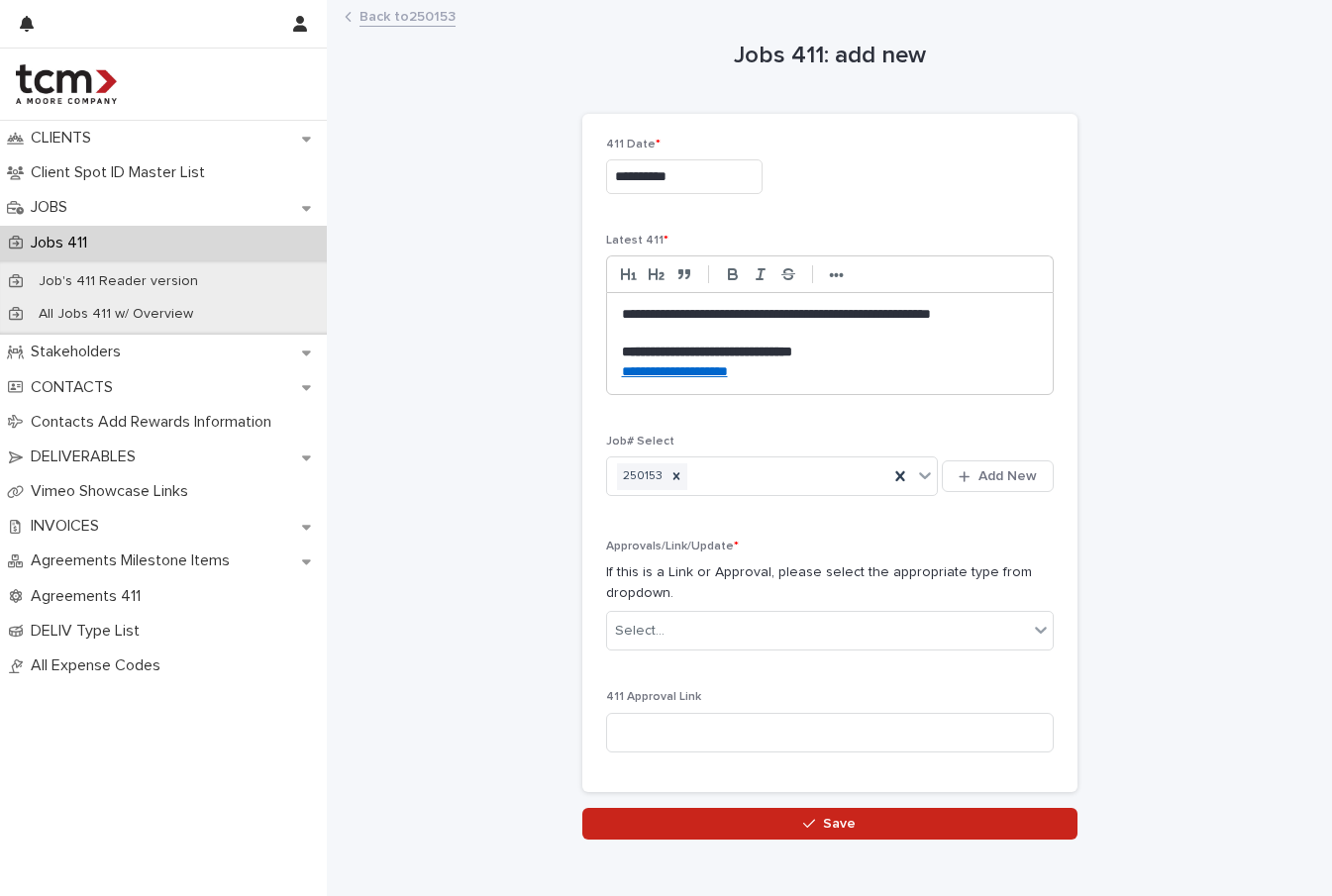 click on "**********" at bounding box center [830, 372] 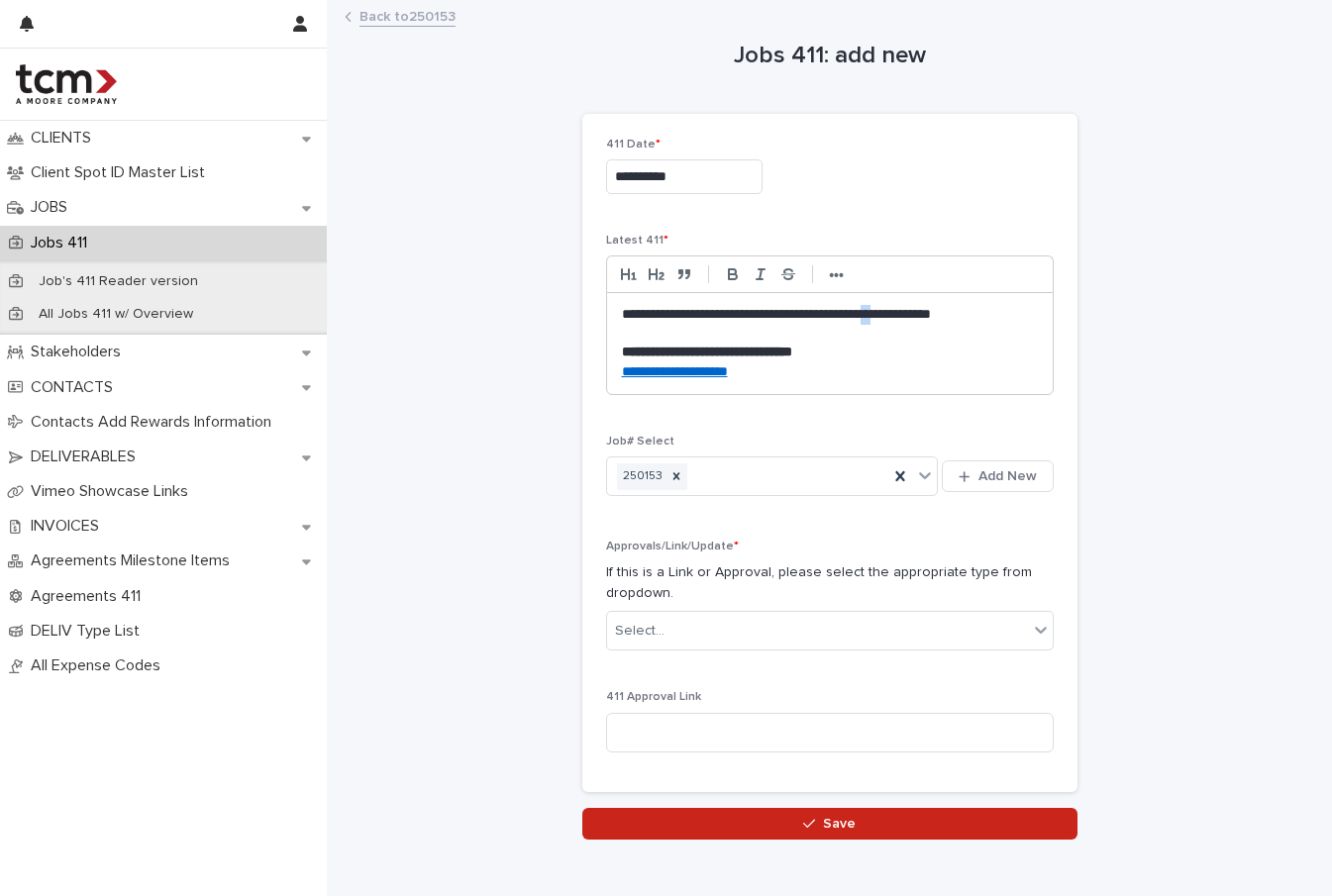 click on "**********" at bounding box center (830, 324) 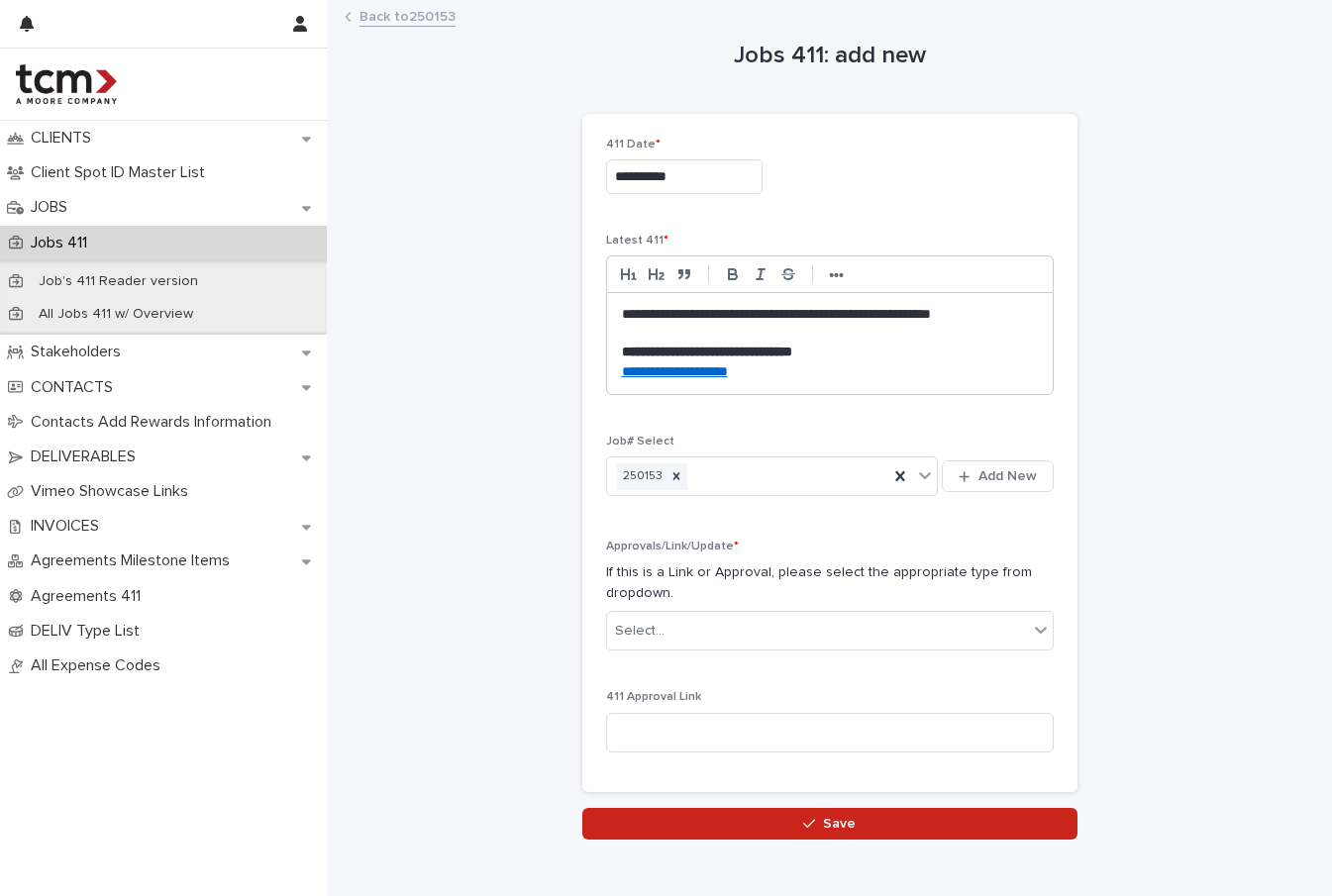 click on "**********" at bounding box center [830, 324] 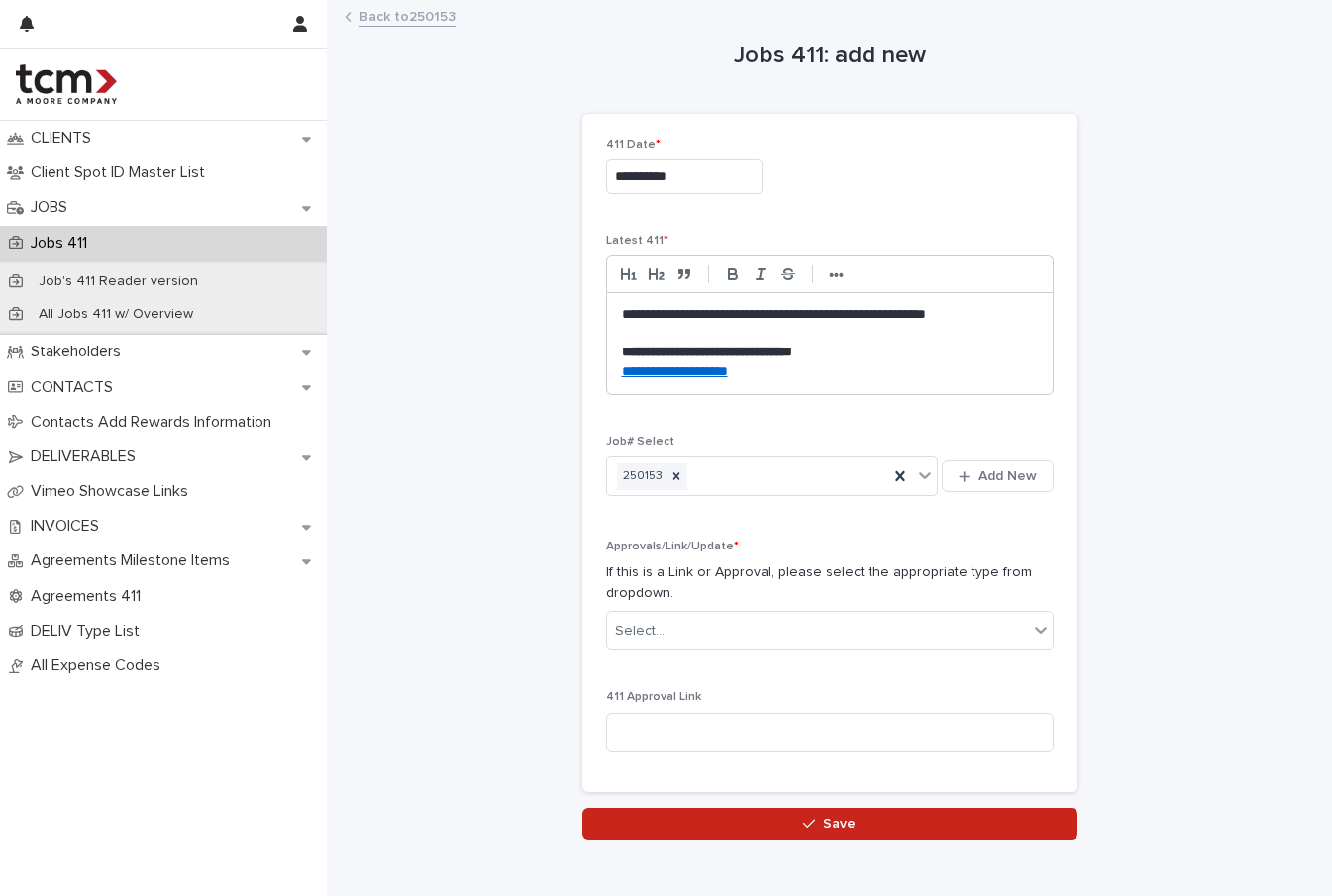 type 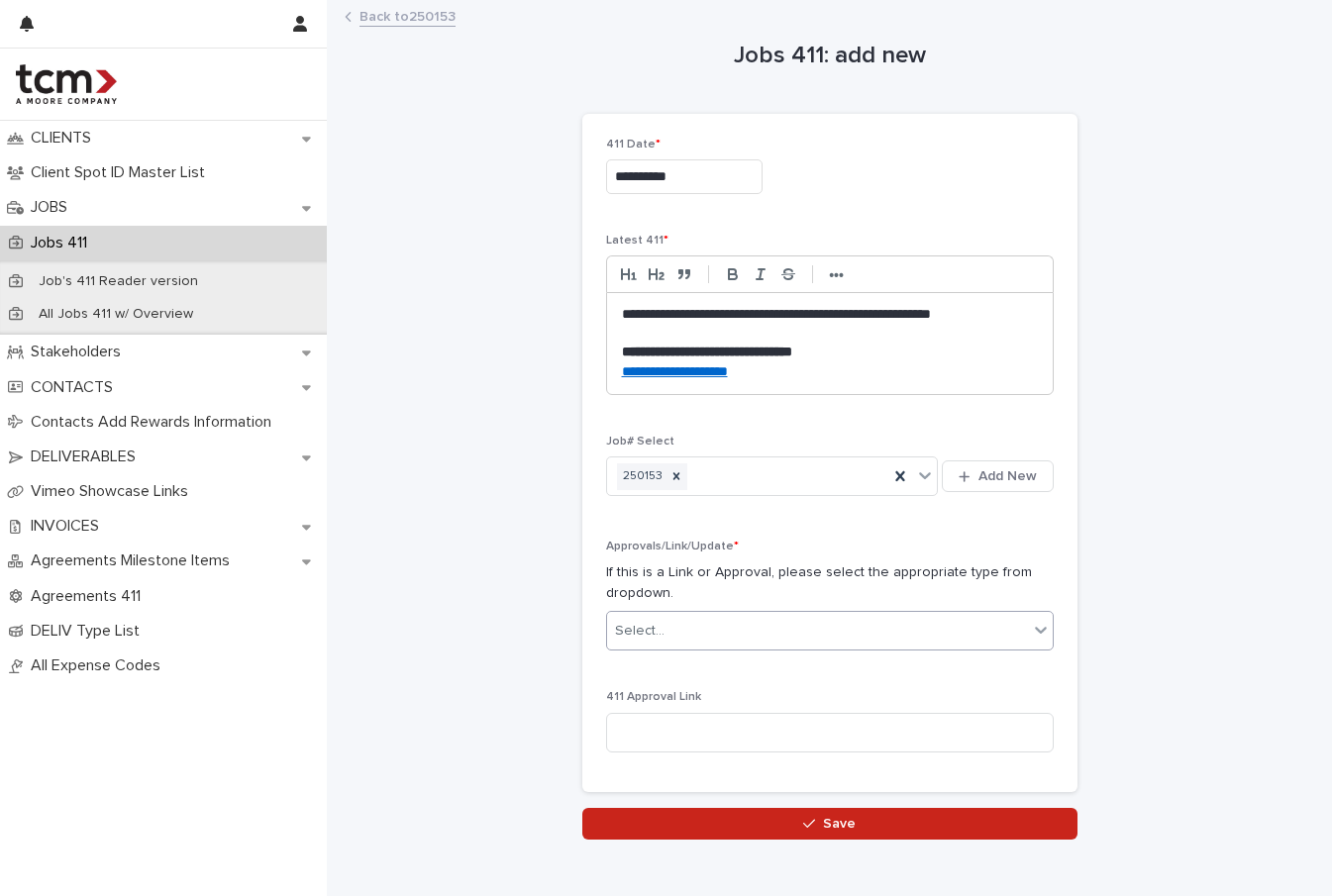 click on "Select..." at bounding box center [817, 631] 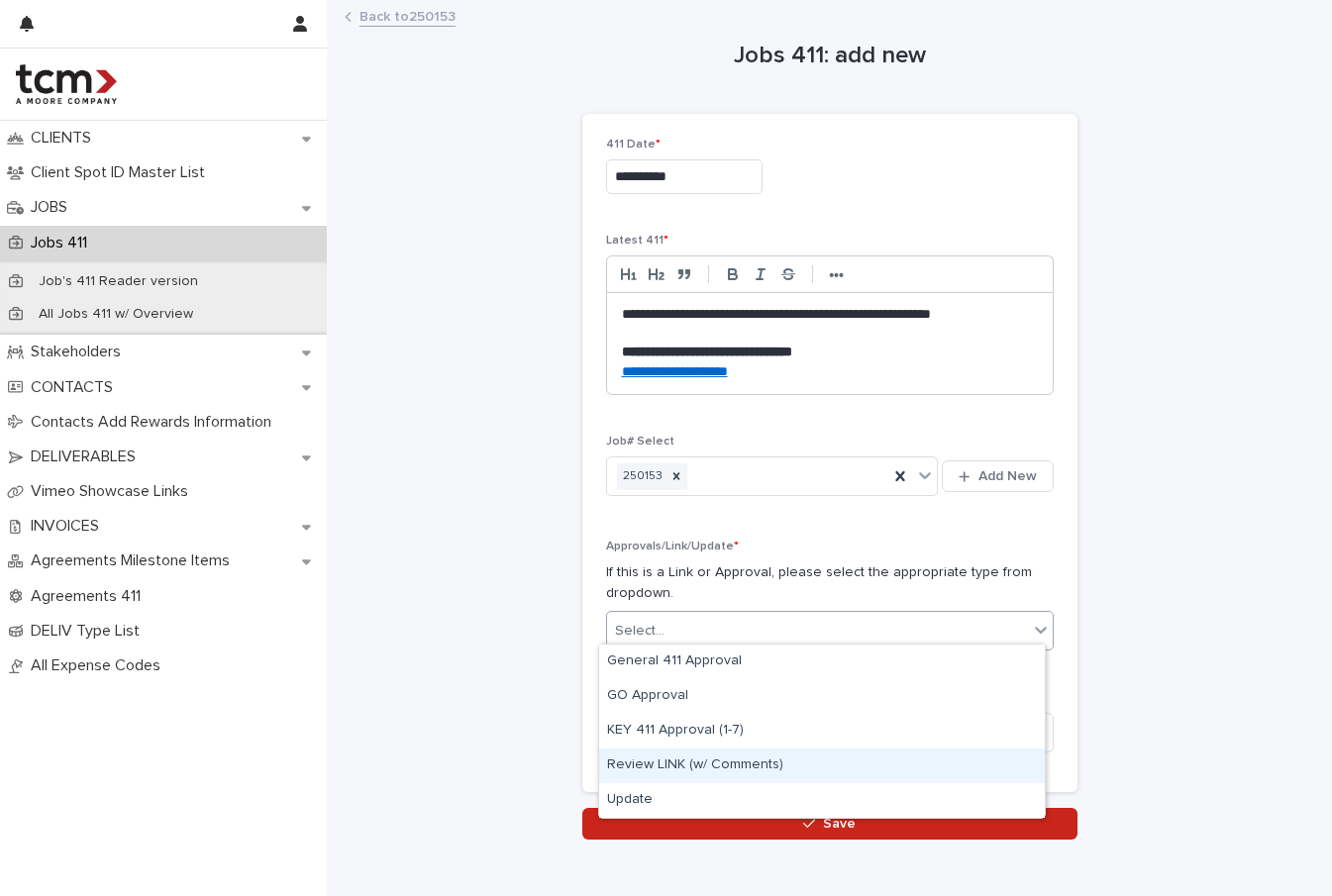 click on "Review LINK (w/ Comments)" at bounding box center [822, 765] 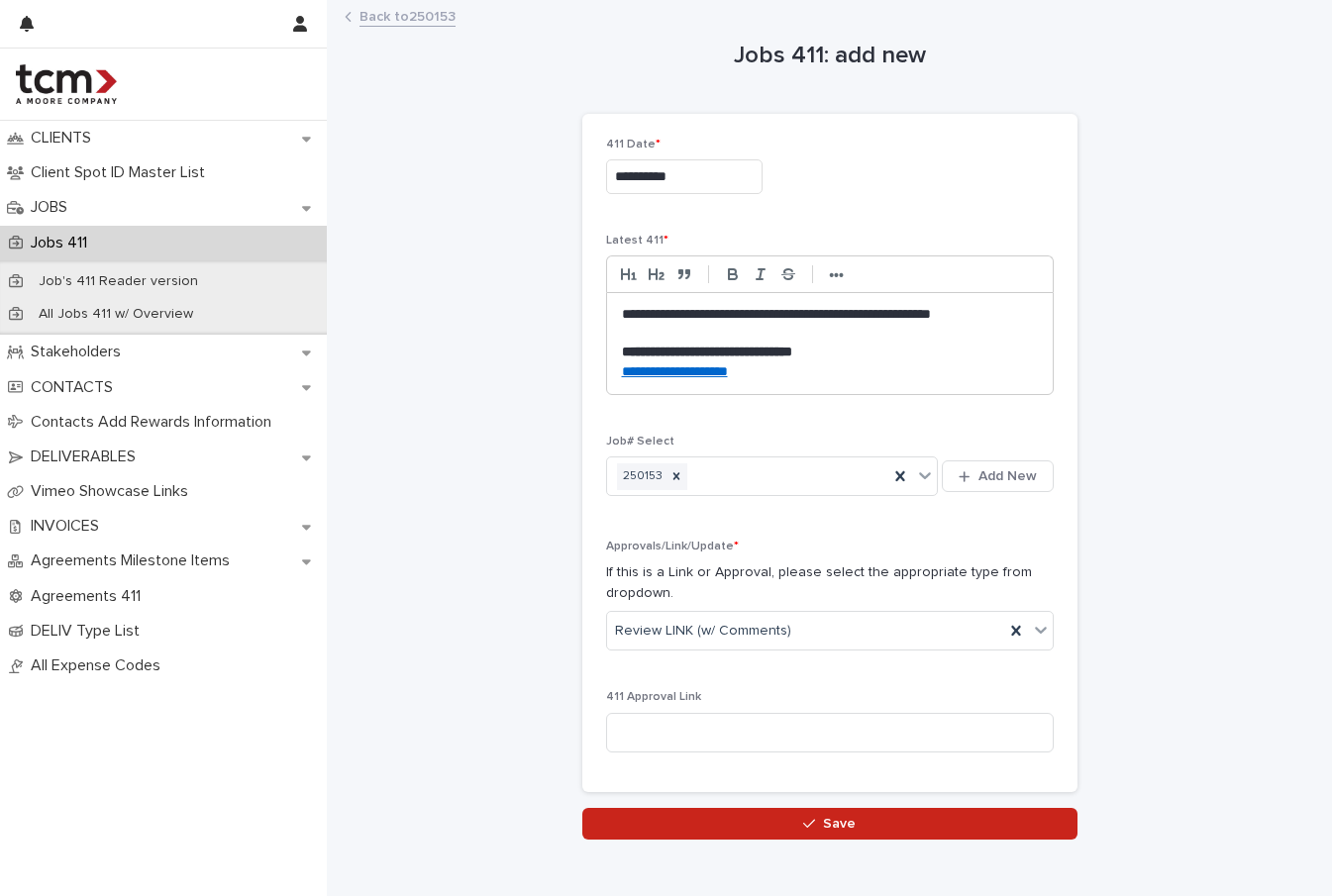 click on "**********" at bounding box center (829, 446) 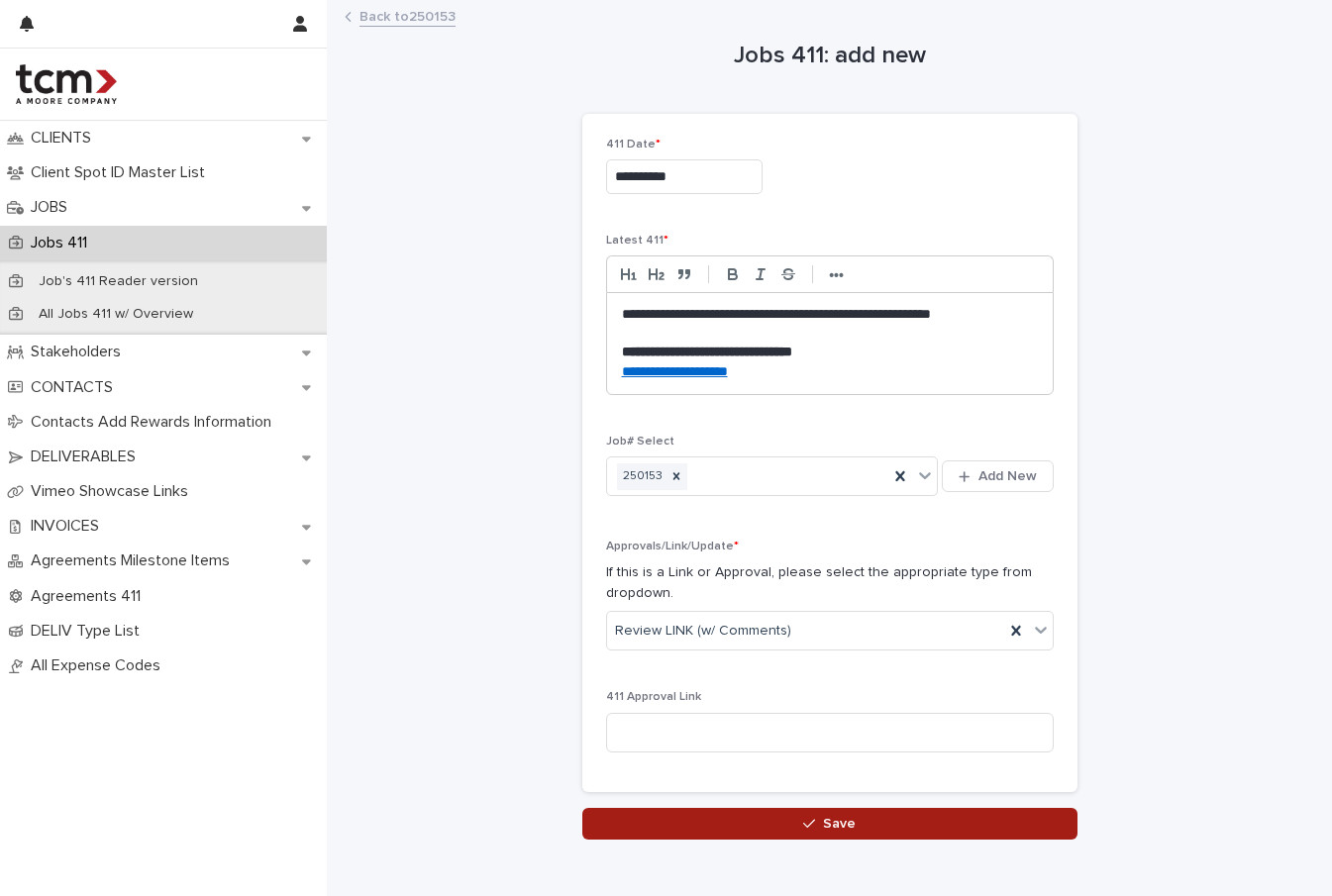 click on "Save" at bounding box center (830, 824) 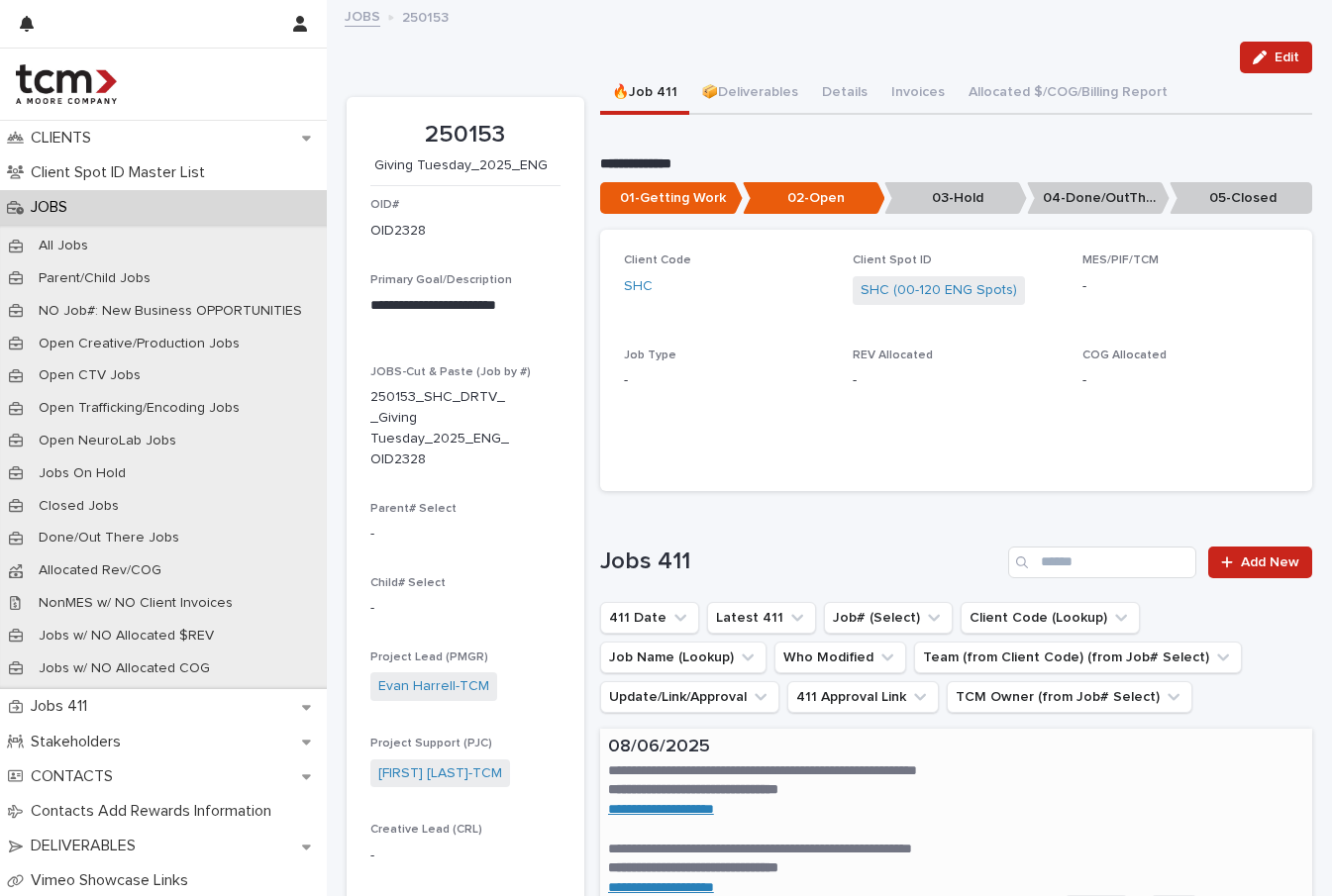 scroll, scrollTop: 98, scrollLeft: 0, axis: vertical 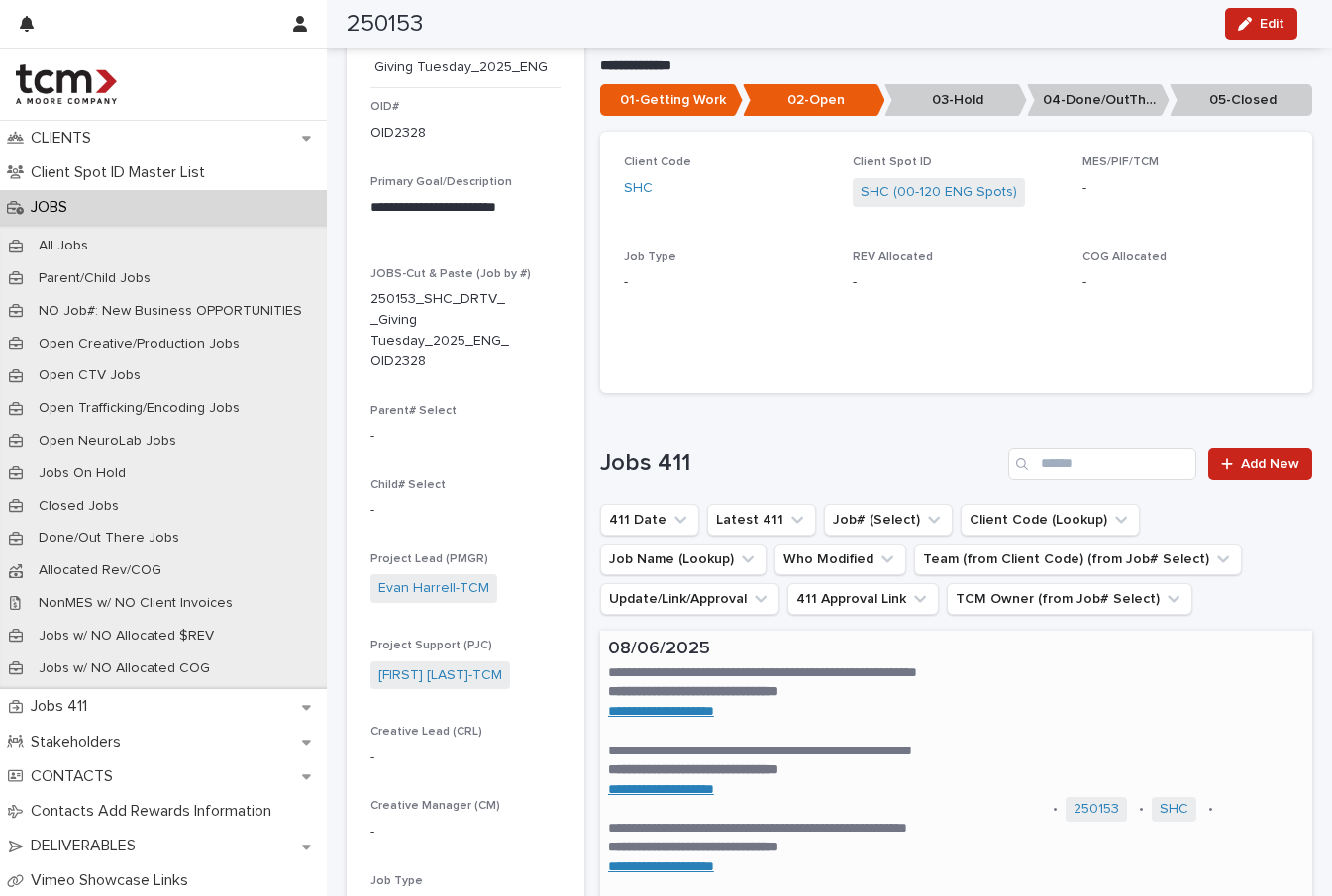 click on "**********" at bounding box center (661, 711) 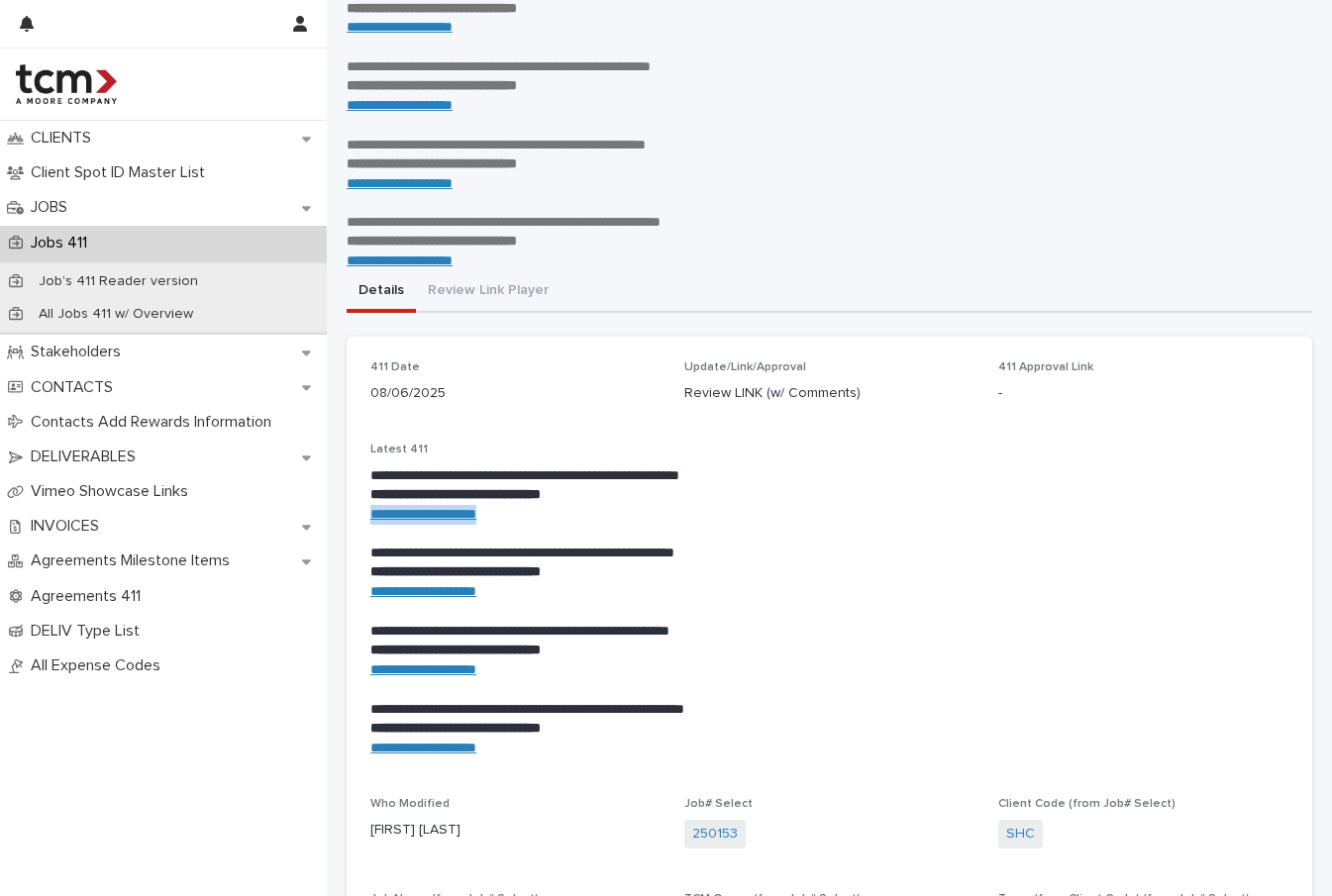 scroll, scrollTop: 0, scrollLeft: 0, axis: both 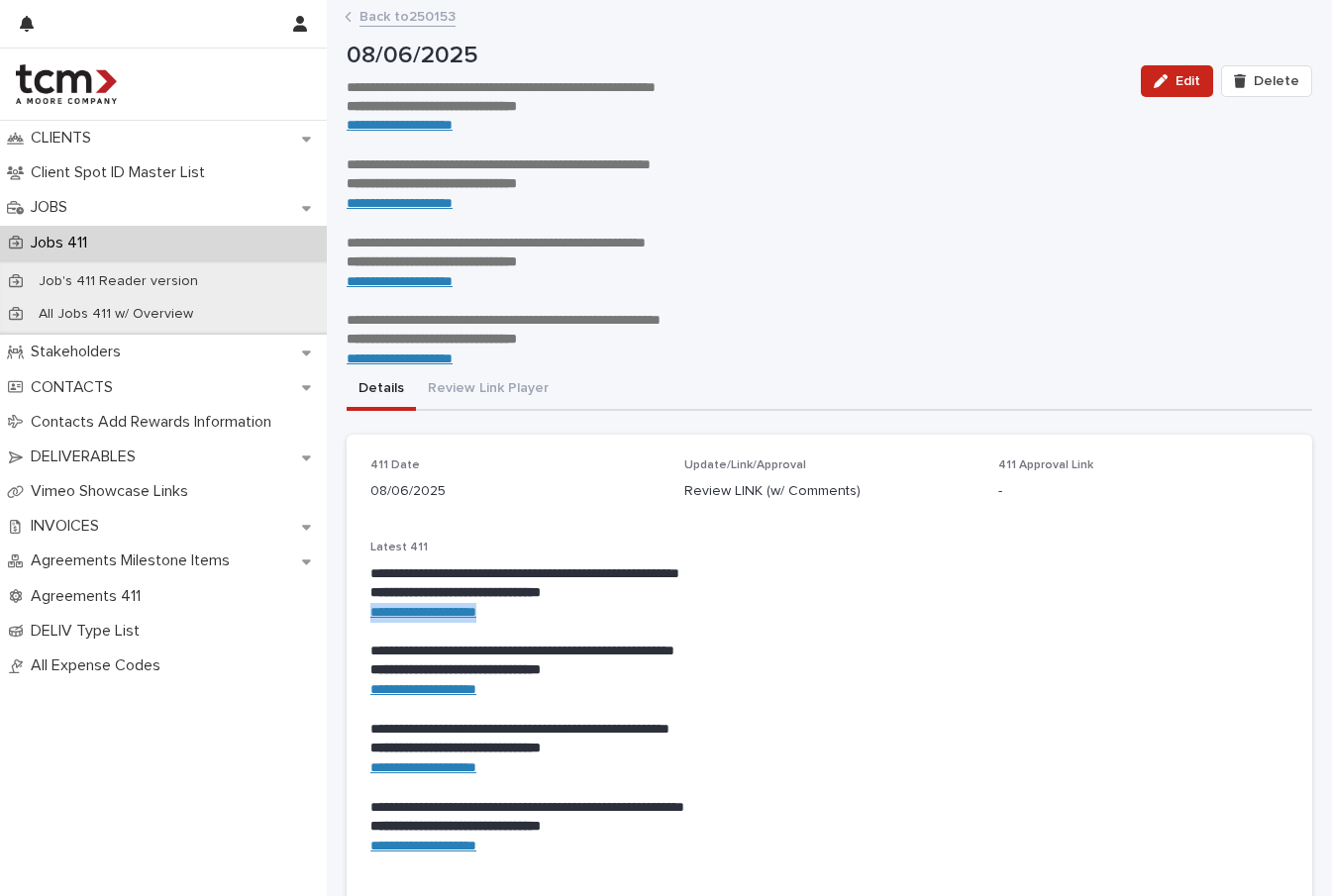 click on "Back to  250153" at bounding box center (407, 15) 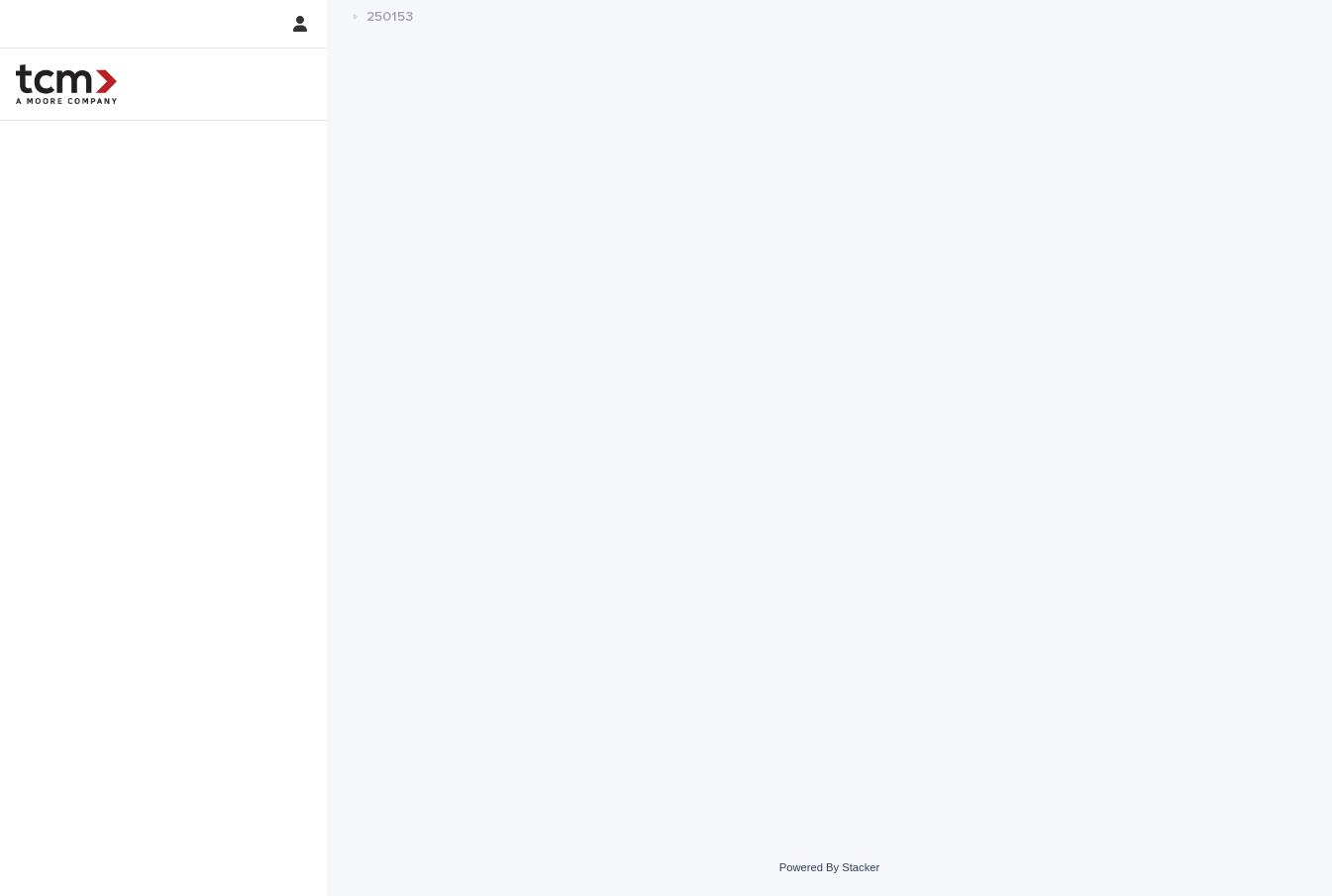 scroll, scrollTop: 0, scrollLeft: 0, axis: both 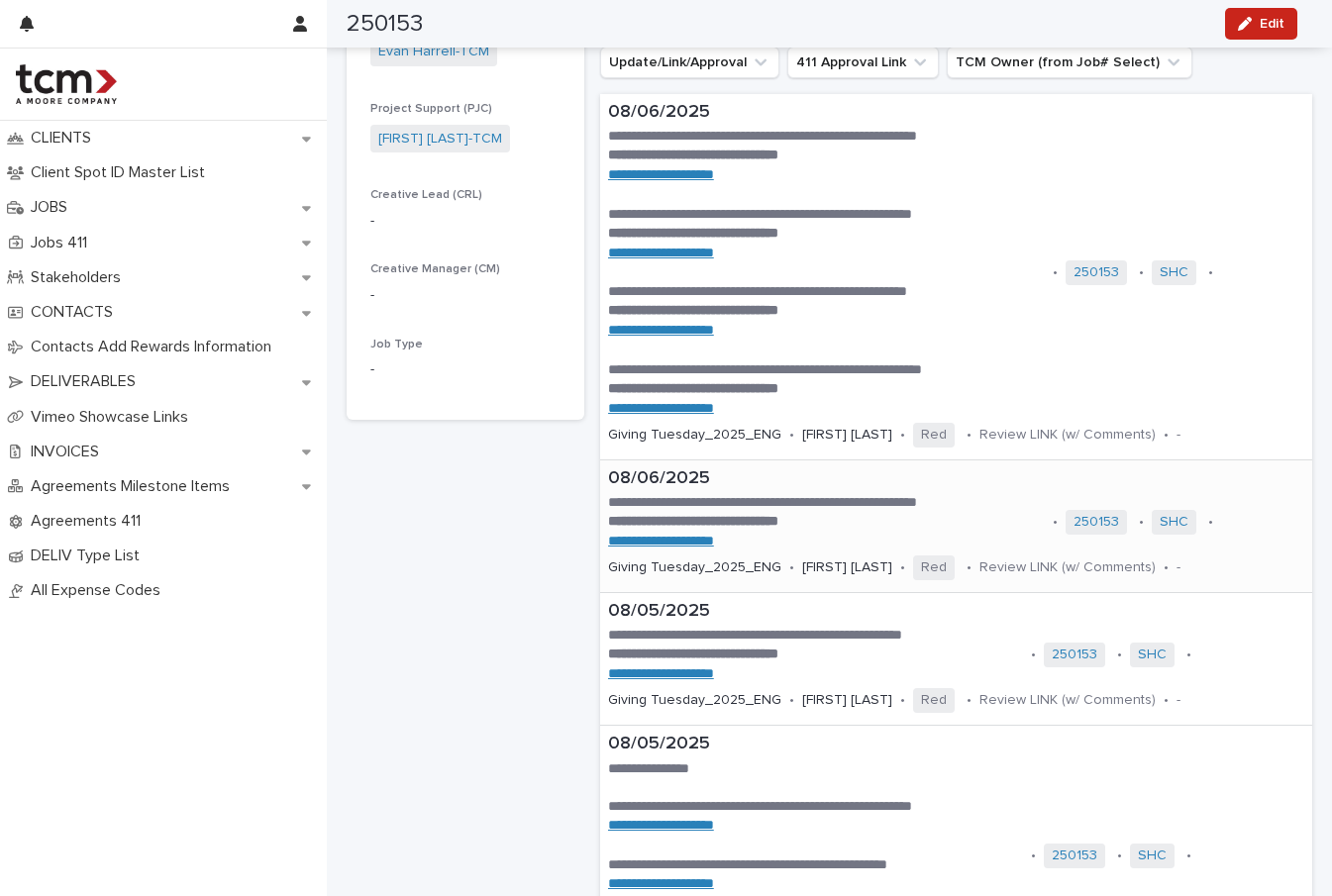 click on "**********" at bounding box center (661, 541) 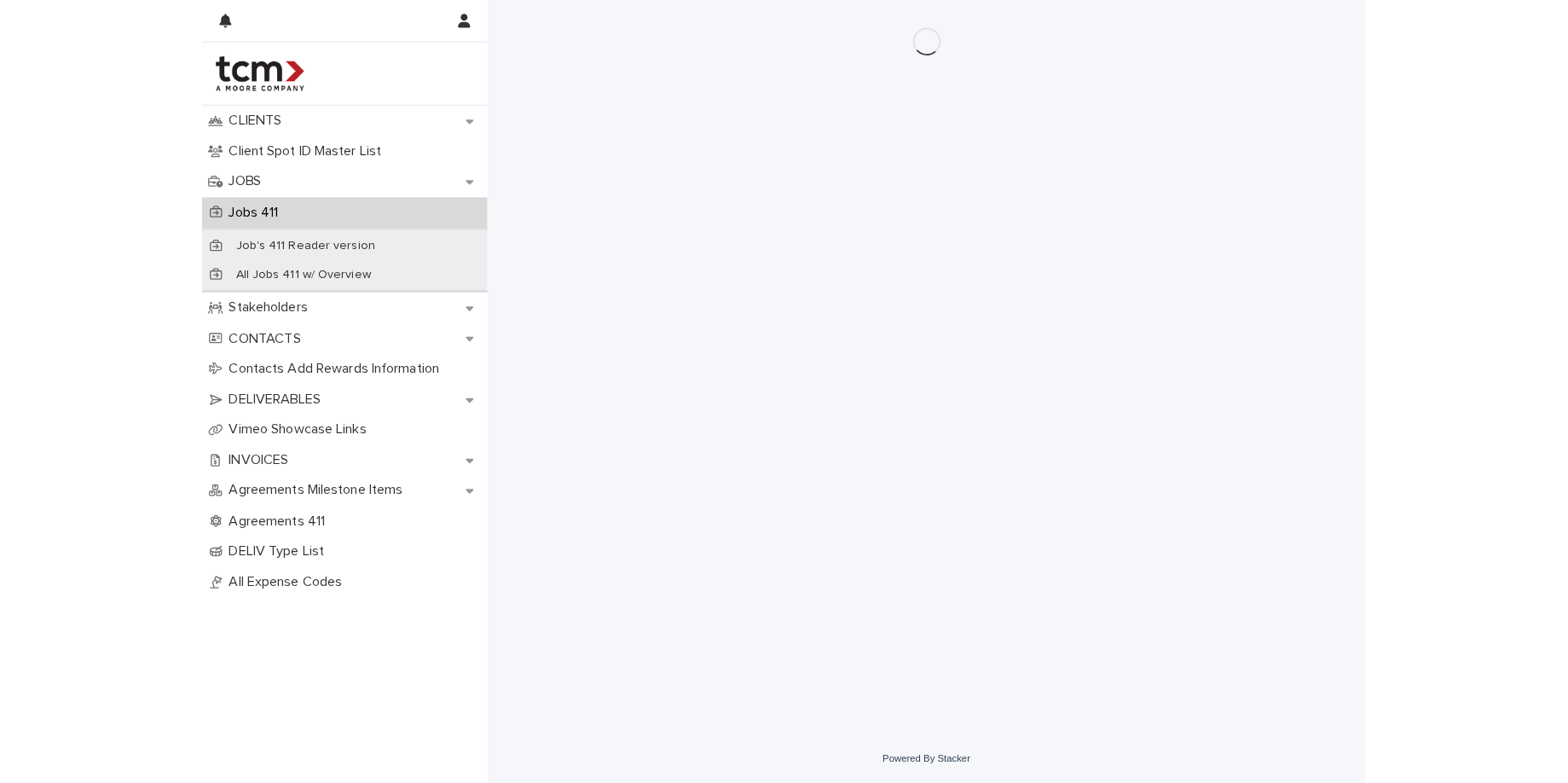 scroll, scrollTop: 0, scrollLeft: 0, axis: both 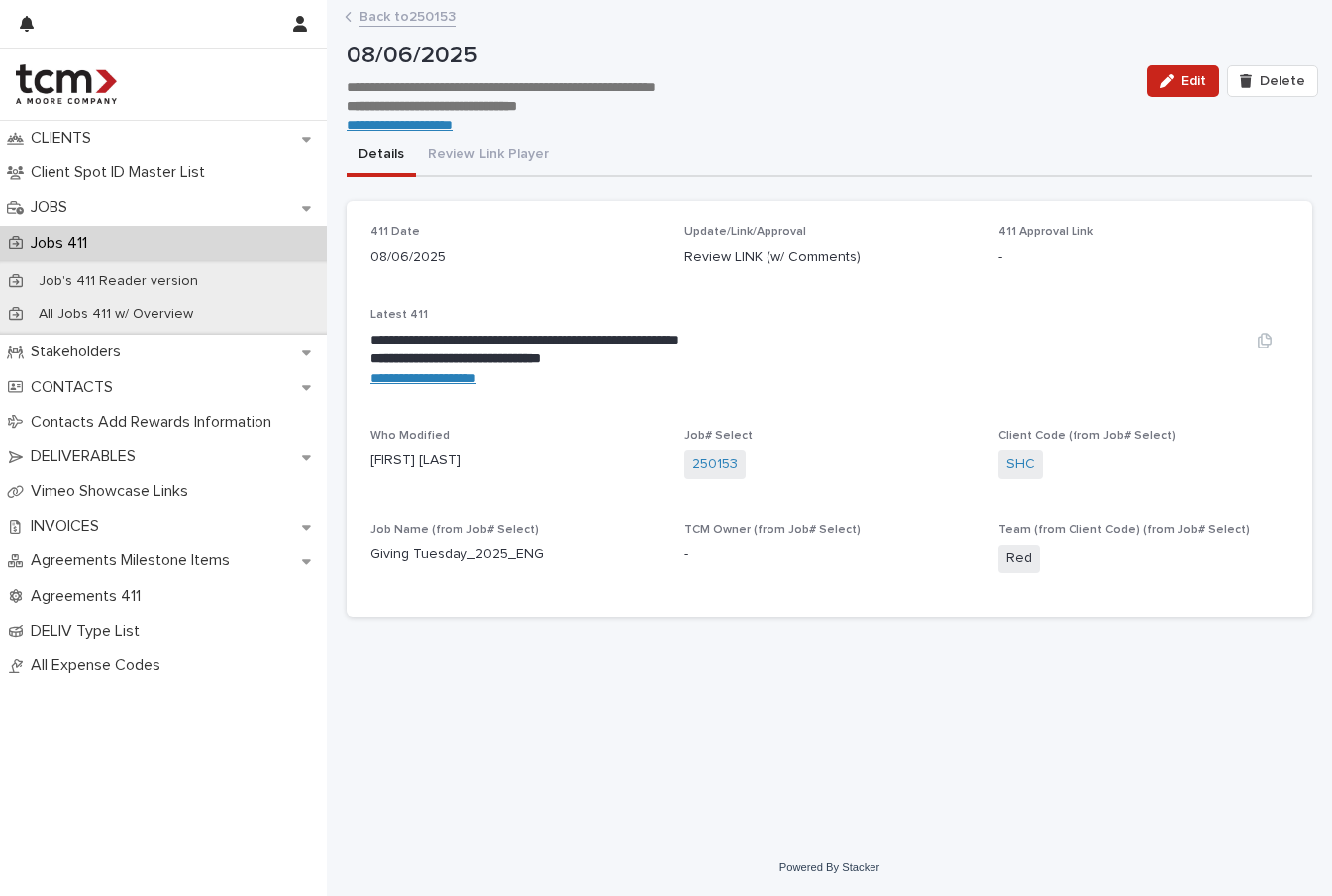 click on "**********" at bounding box center [423, 378] 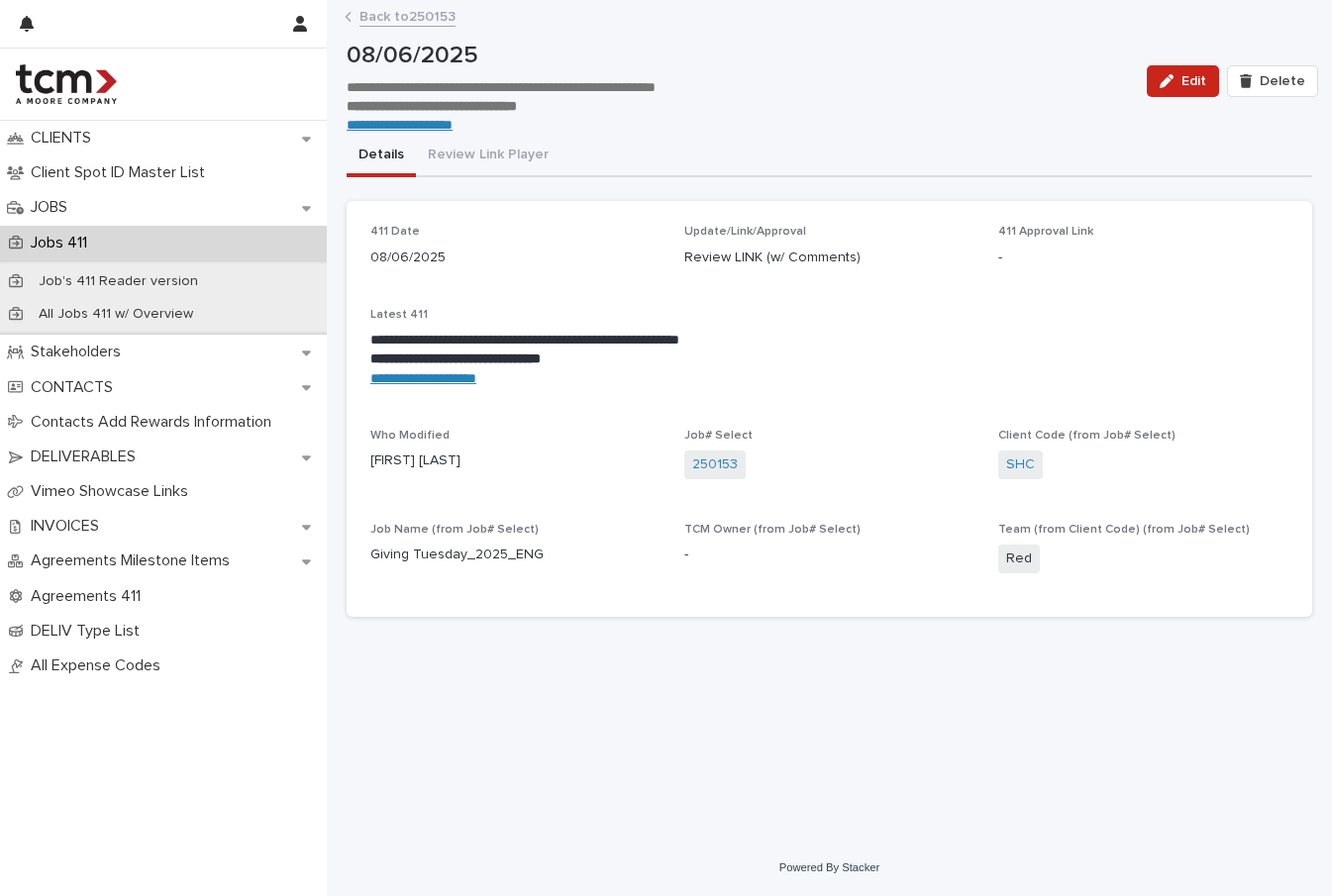 click on "Back to  250153" at bounding box center (407, 15) 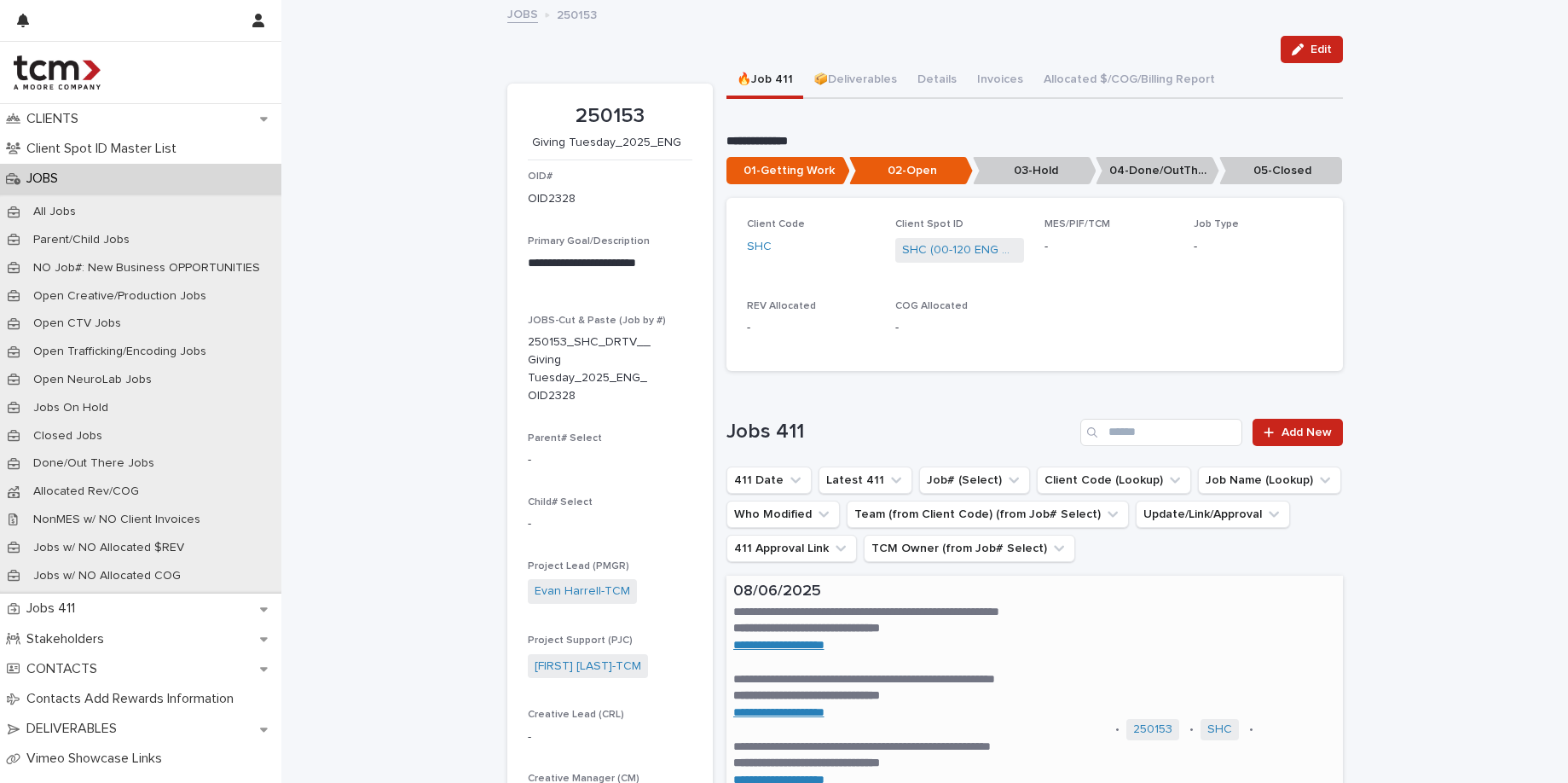 scroll, scrollTop: 123, scrollLeft: 0, axis: vertical 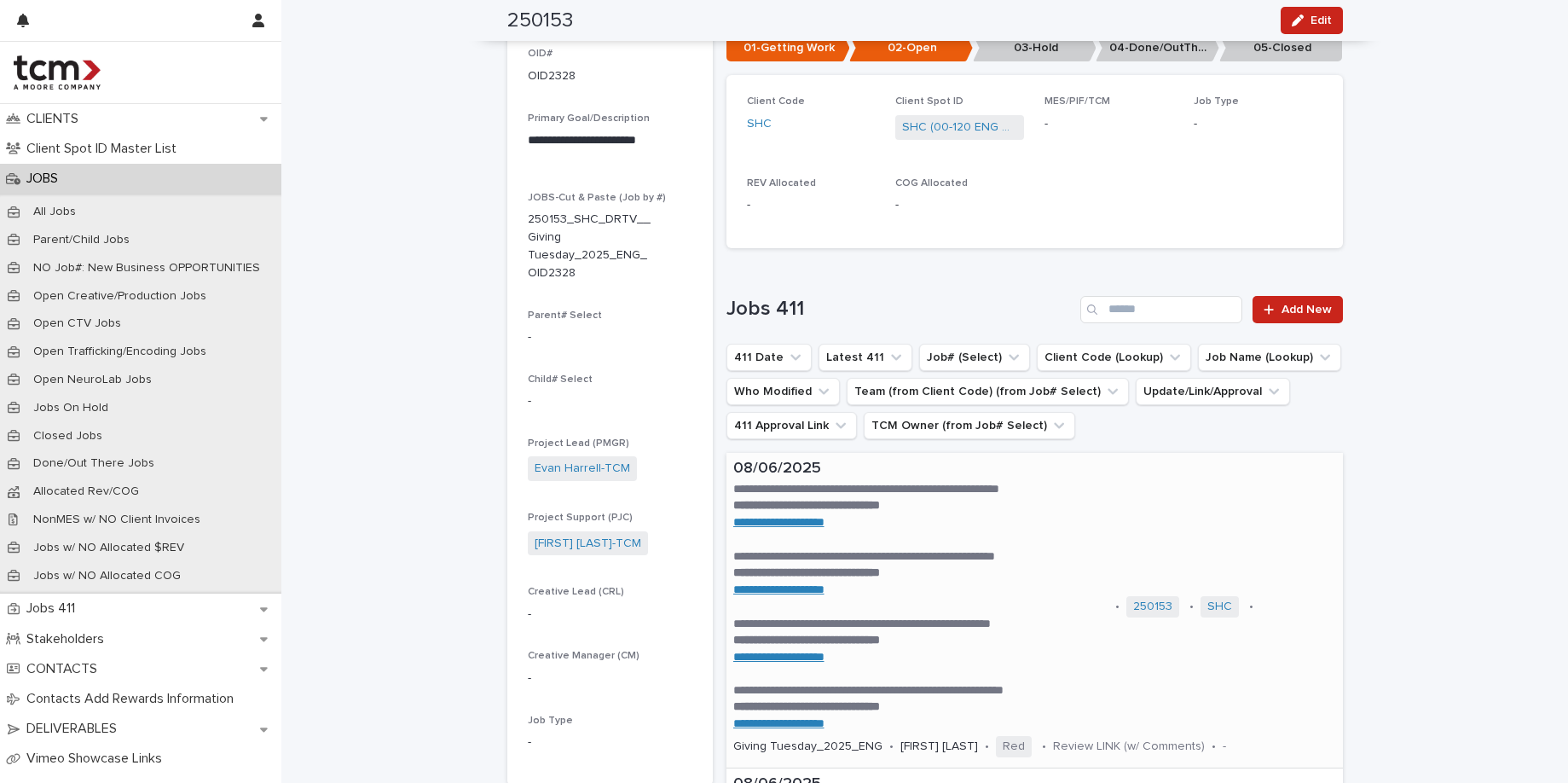 click on "**********" at bounding box center (778, 589) 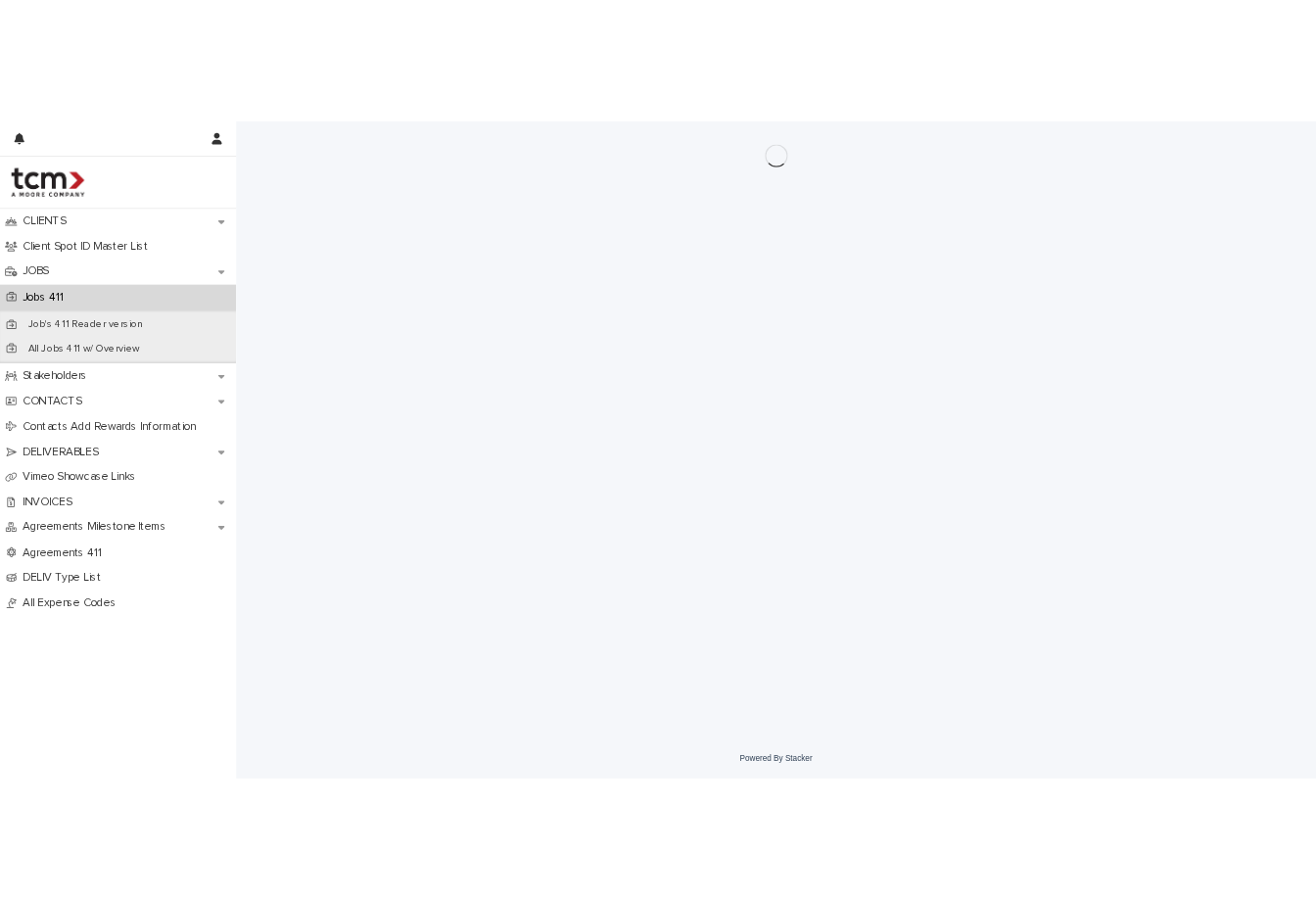 scroll, scrollTop: 0, scrollLeft: 0, axis: both 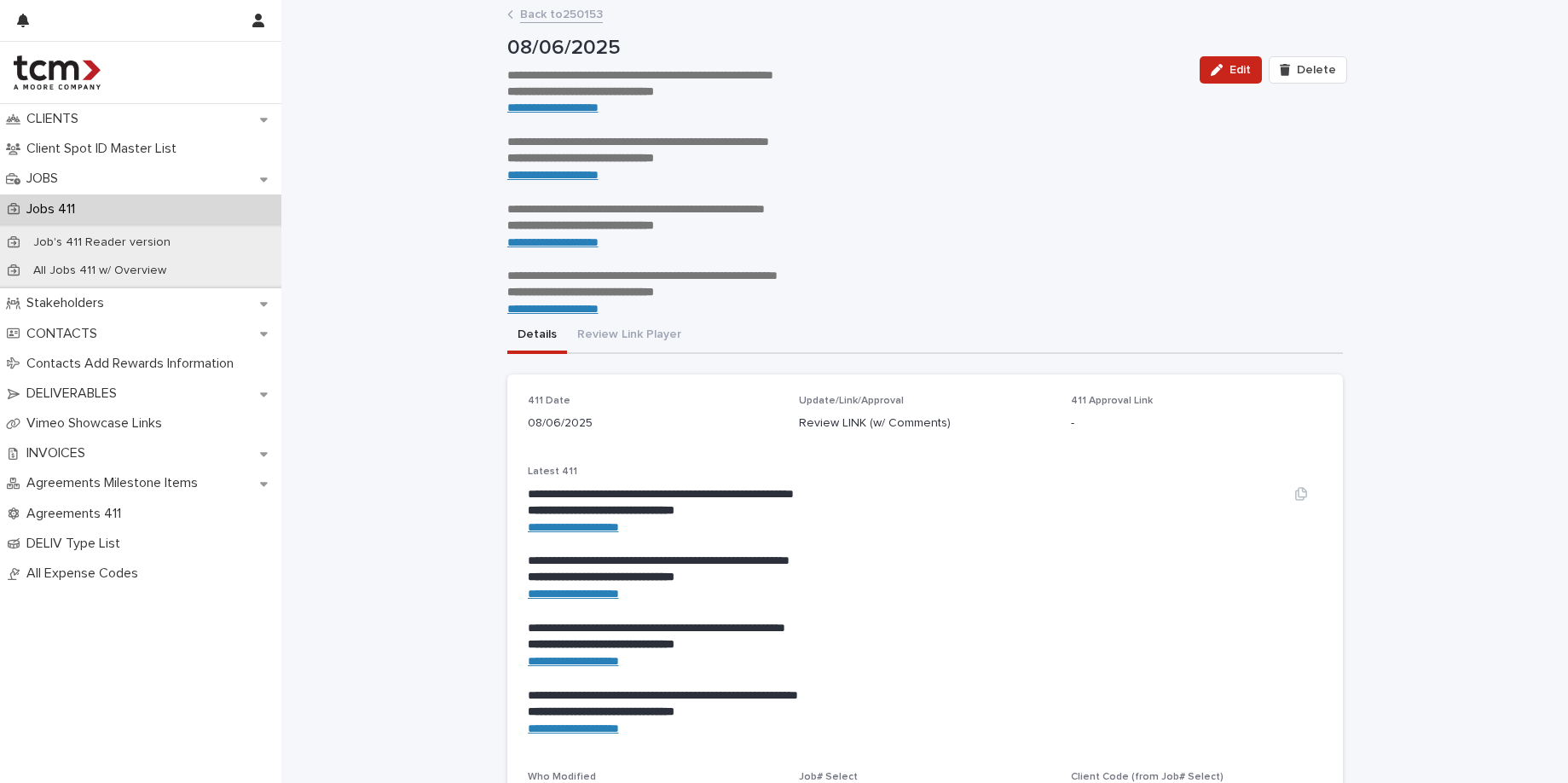 click on "**********" at bounding box center [573, 594] 